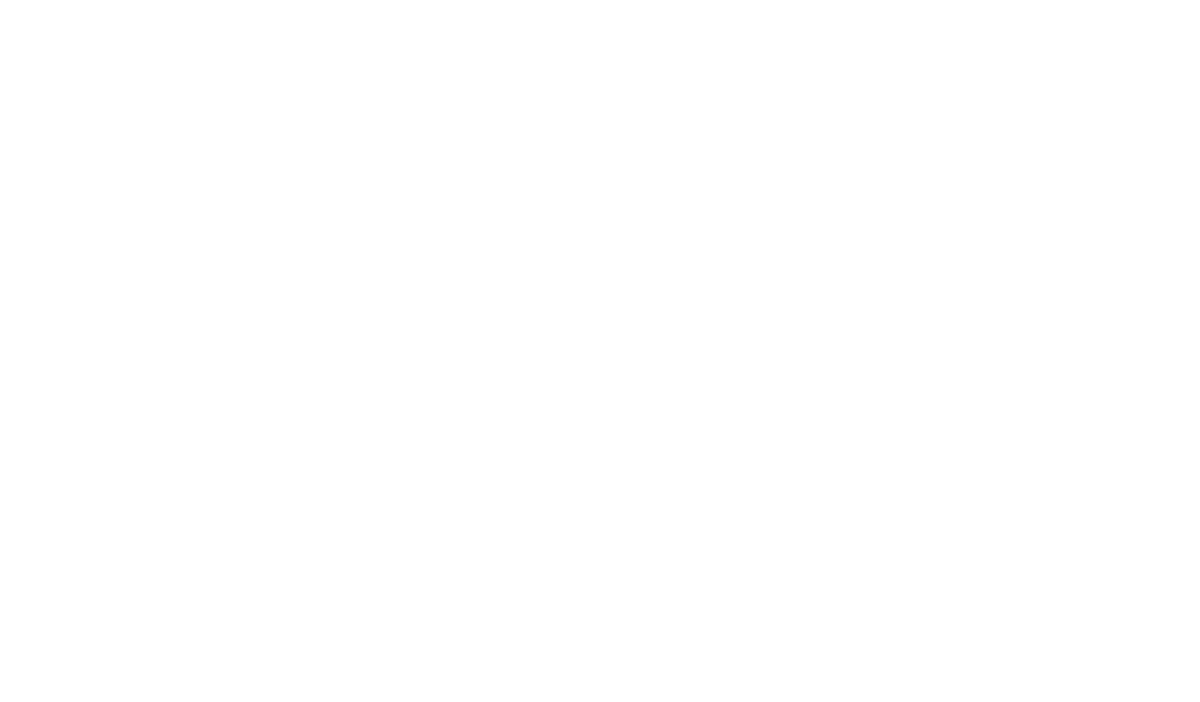 scroll, scrollTop: 0, scrollLeft: 0, axis: both 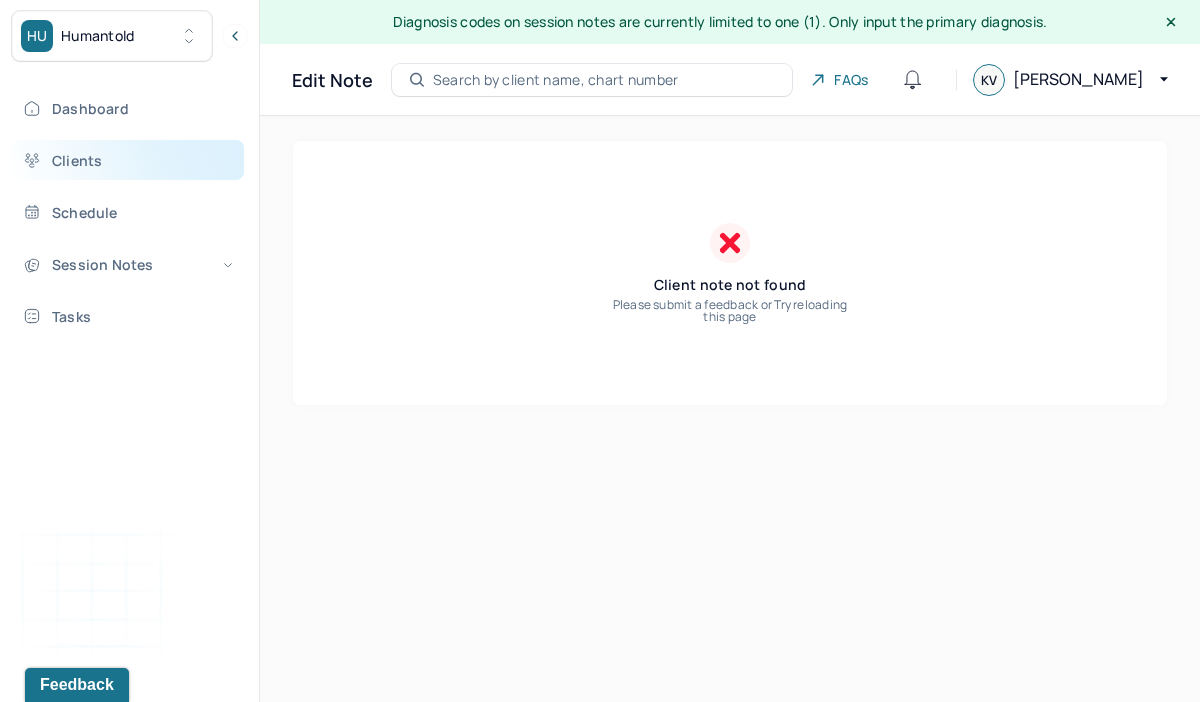 click on "Clients" at bounding box center (128, 160) 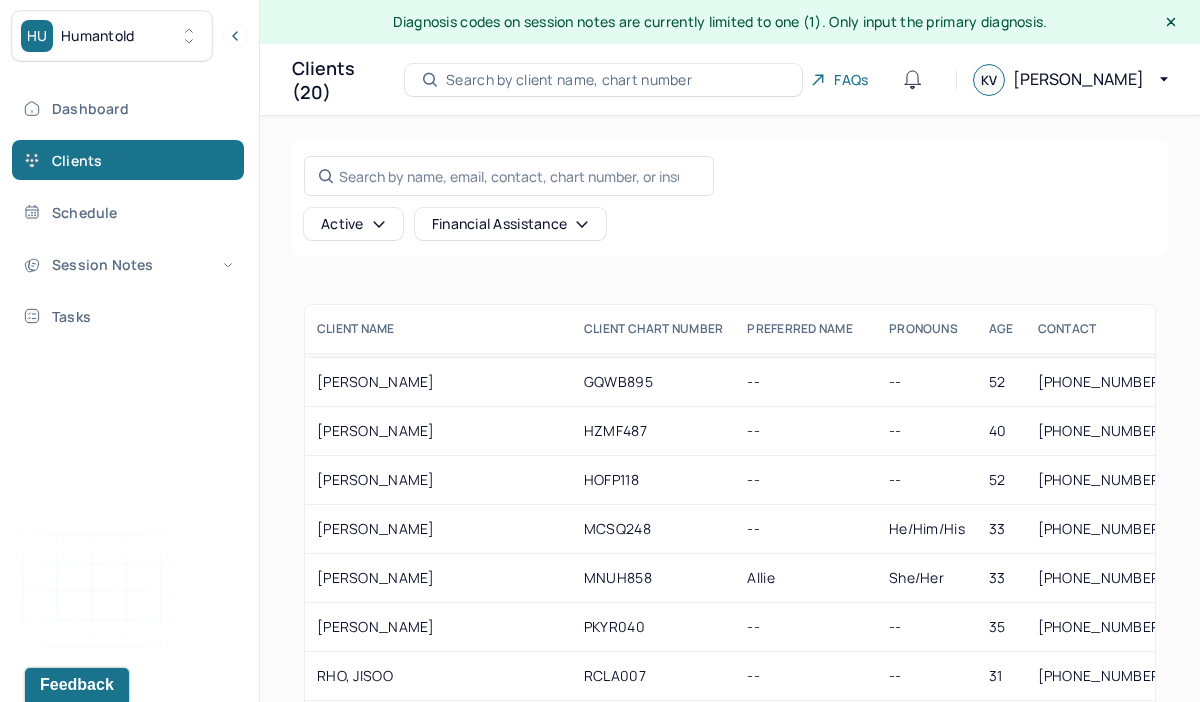 scroll, scrollTop: 468, scrollLeft: 0, axis: vertical 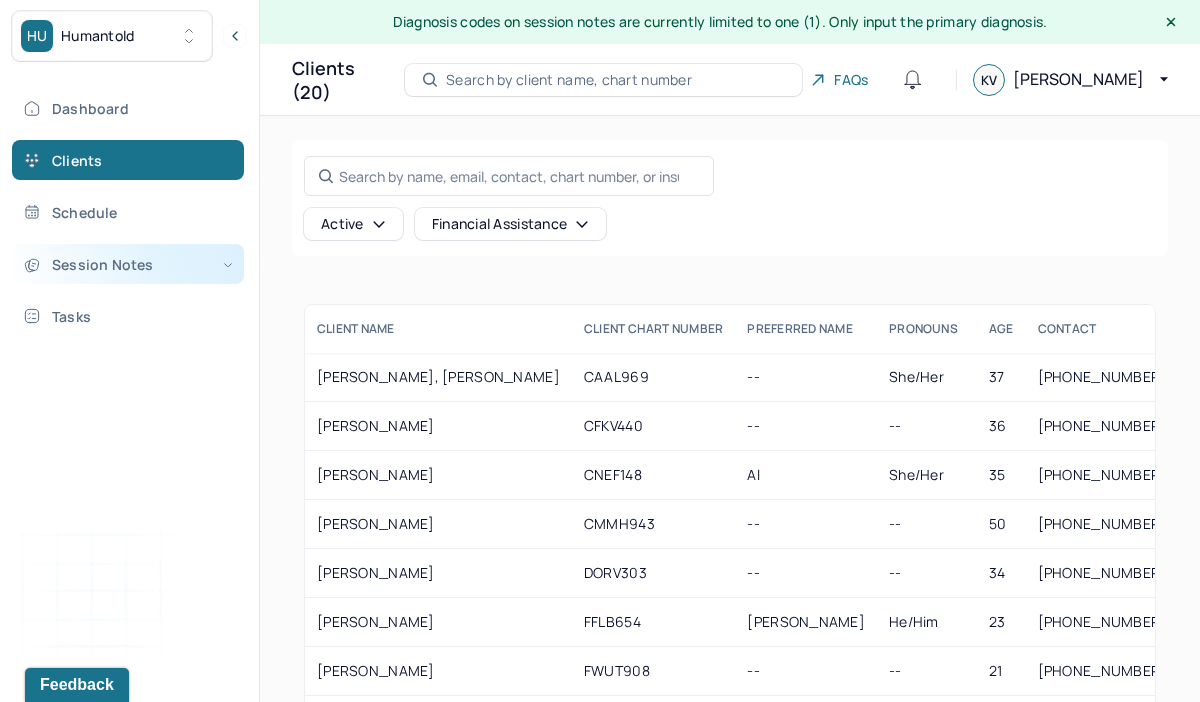 click on "Session Notes" at bounding box center [128, 264] 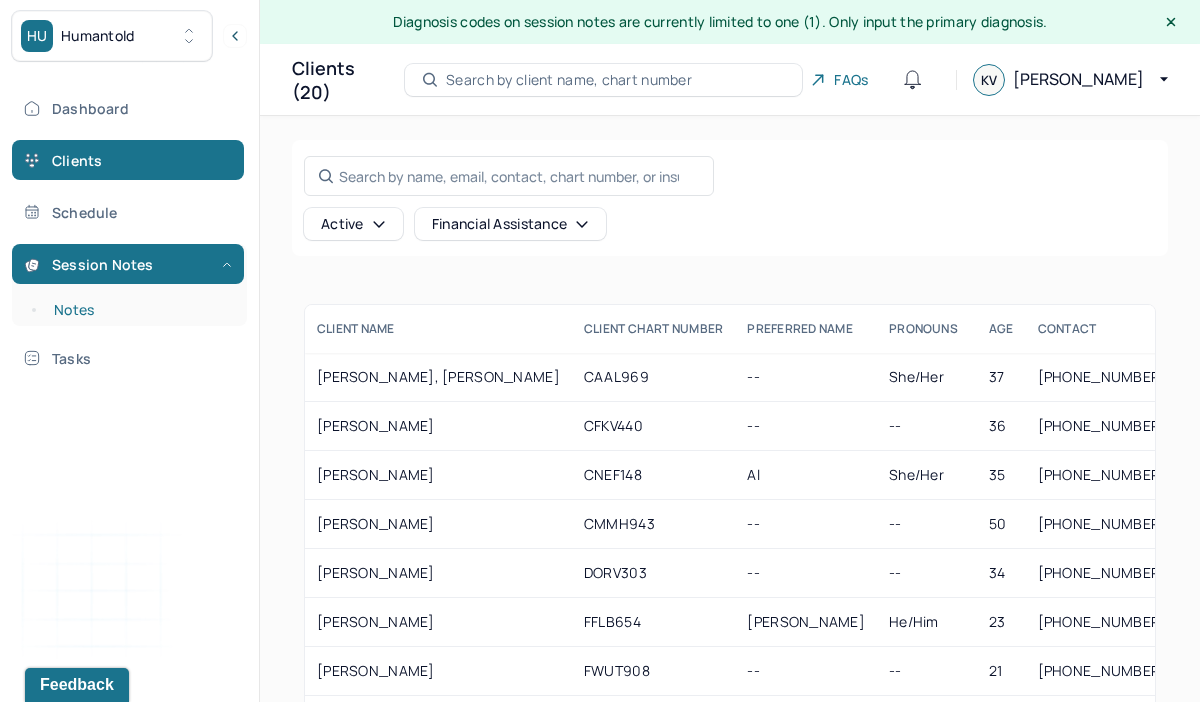 click on "Notes" at bounding box center [139, 310] 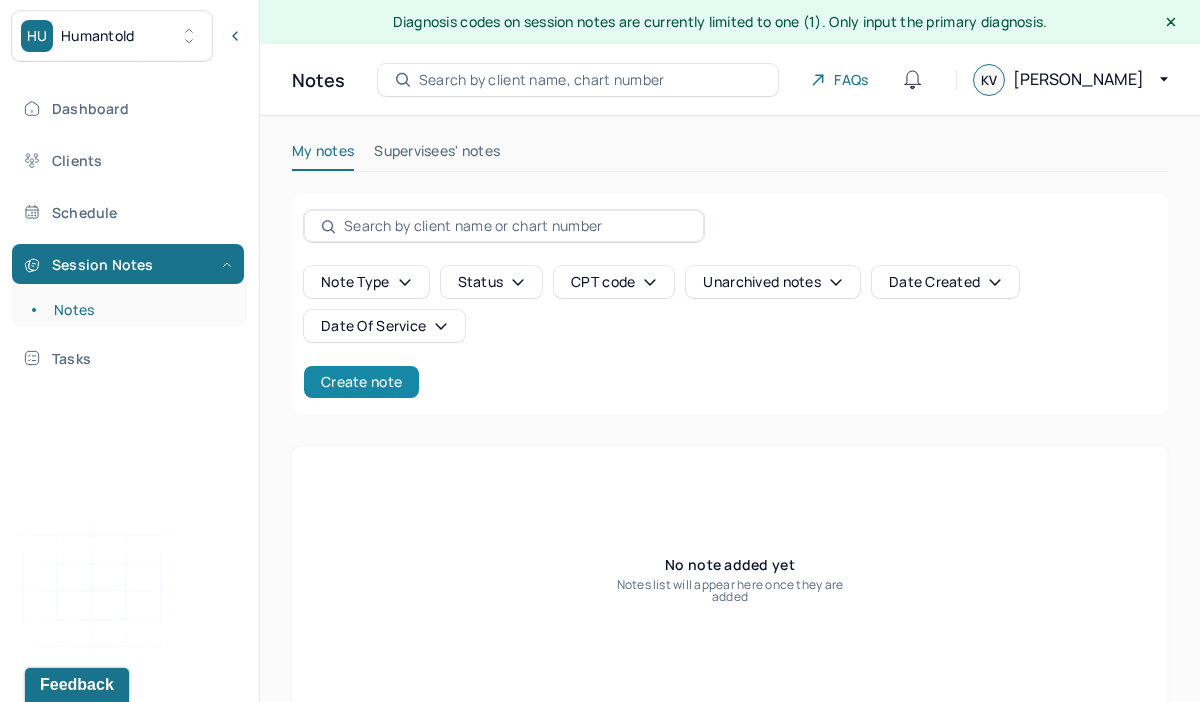 click on "Create note" at bounding box center [361, 382] 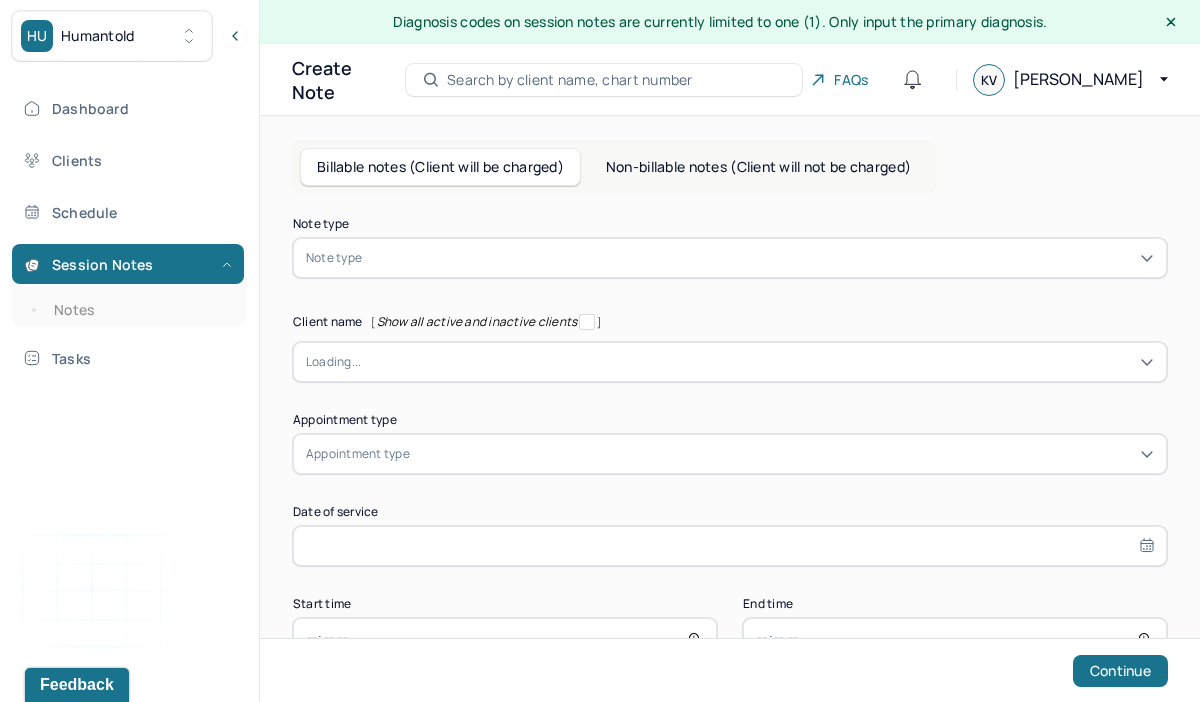 click on "Note type" at bounding box center [334, 258] 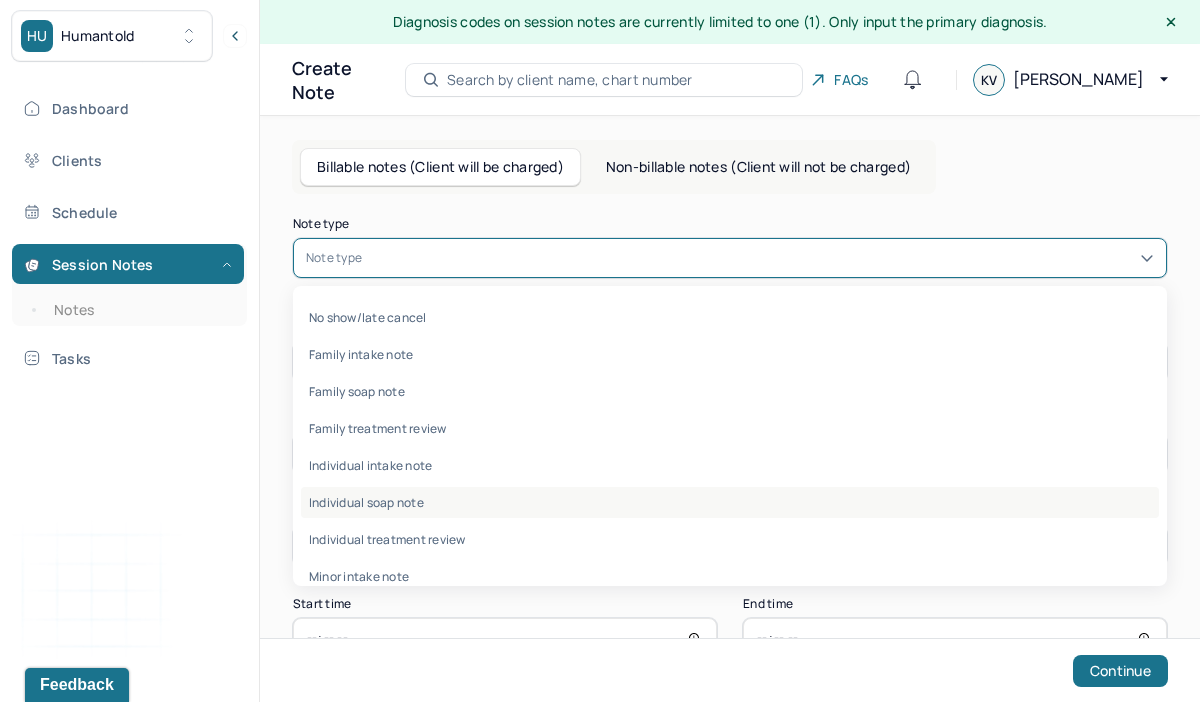 click on "Individual soap note" at bounding box center (730, 502) 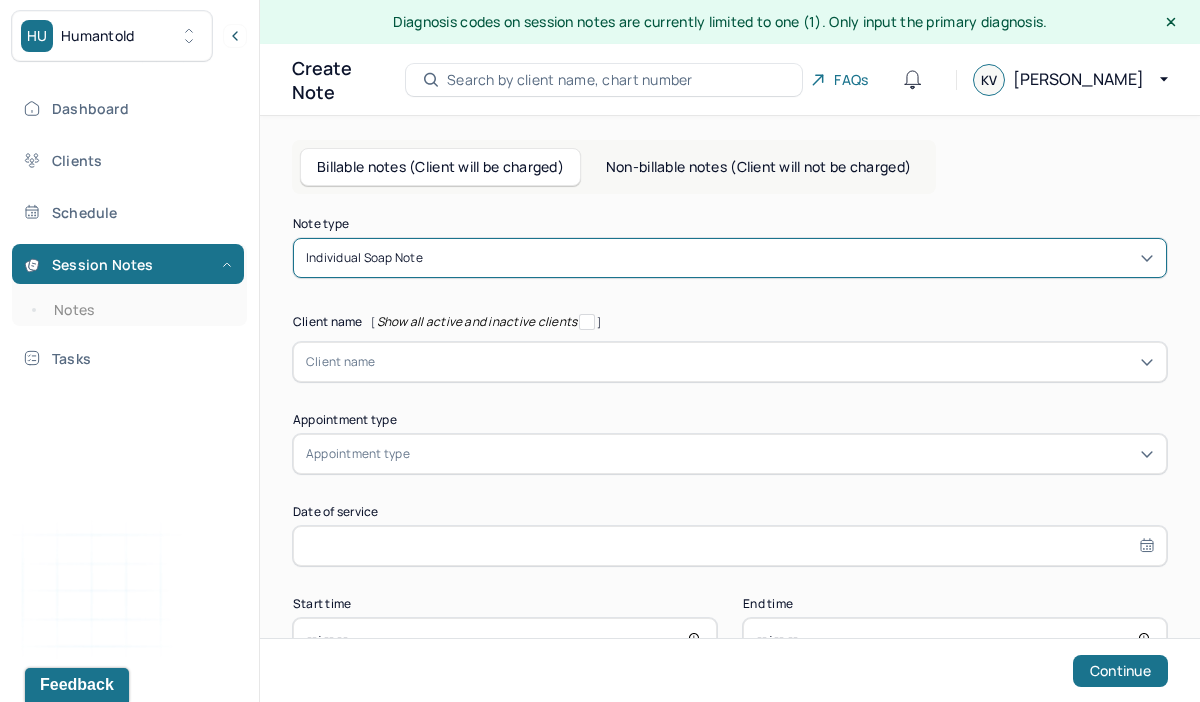 click at bounding box center [765, 362] 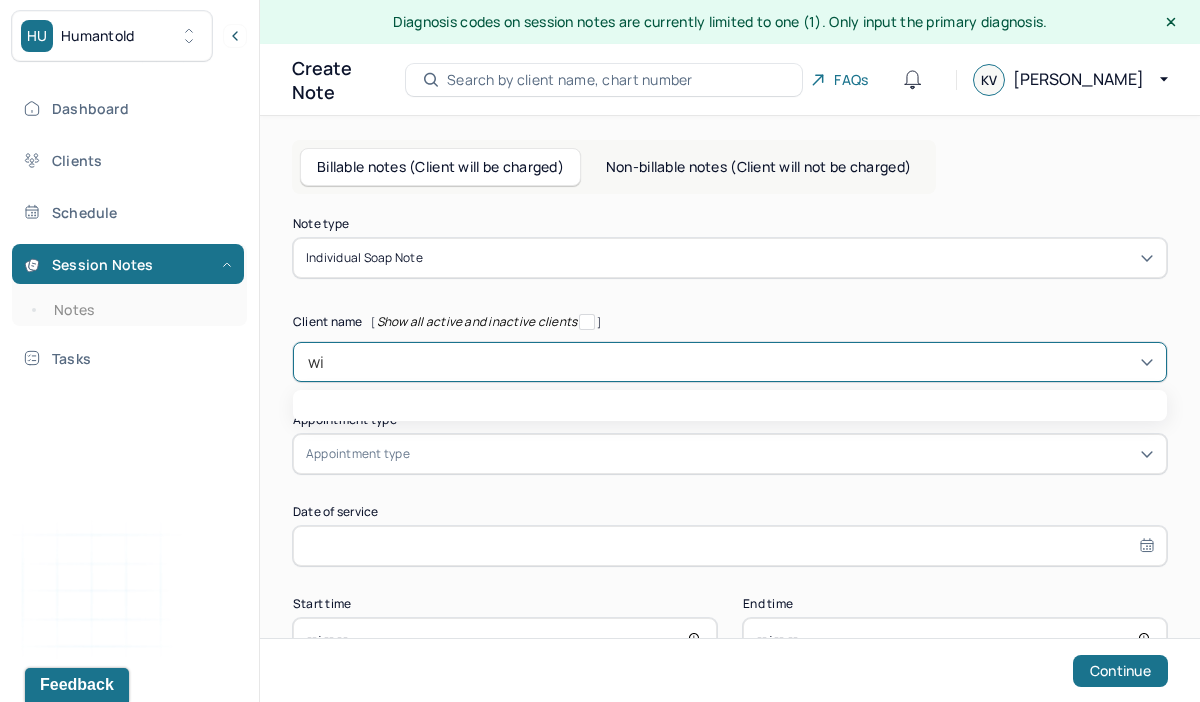 type on "win" 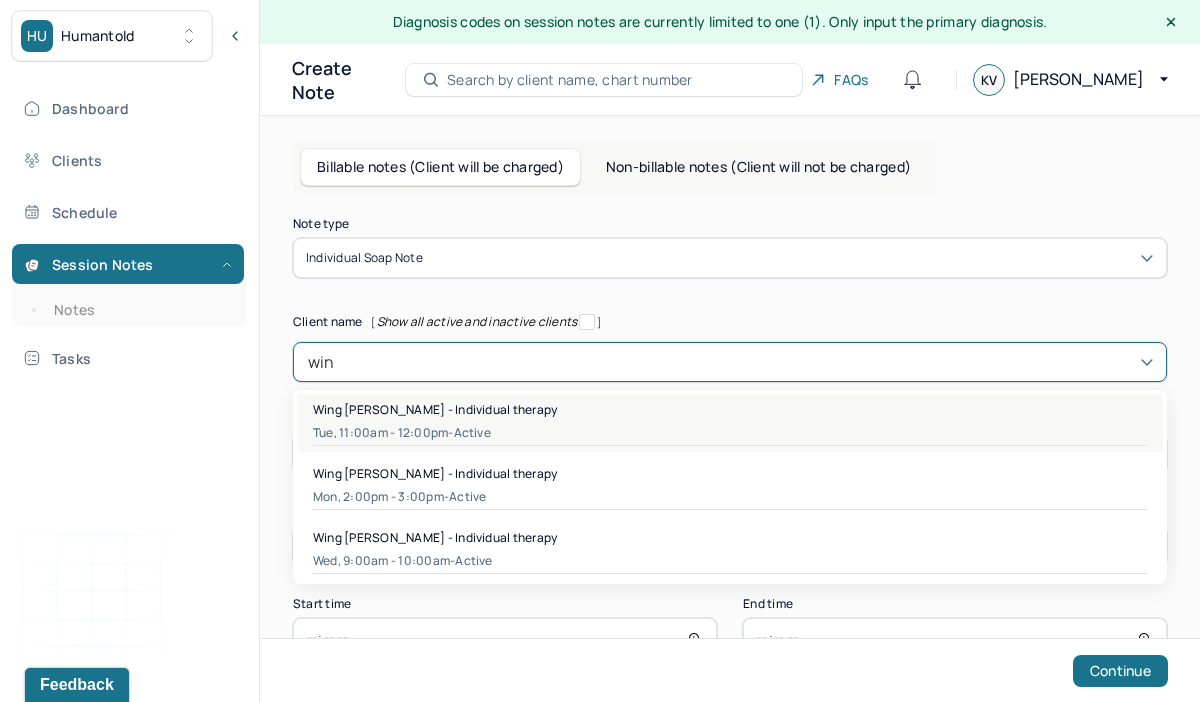 click on "Wing  [PERSON_NAME] - Individual therapy" at bounding box center [435, 409] 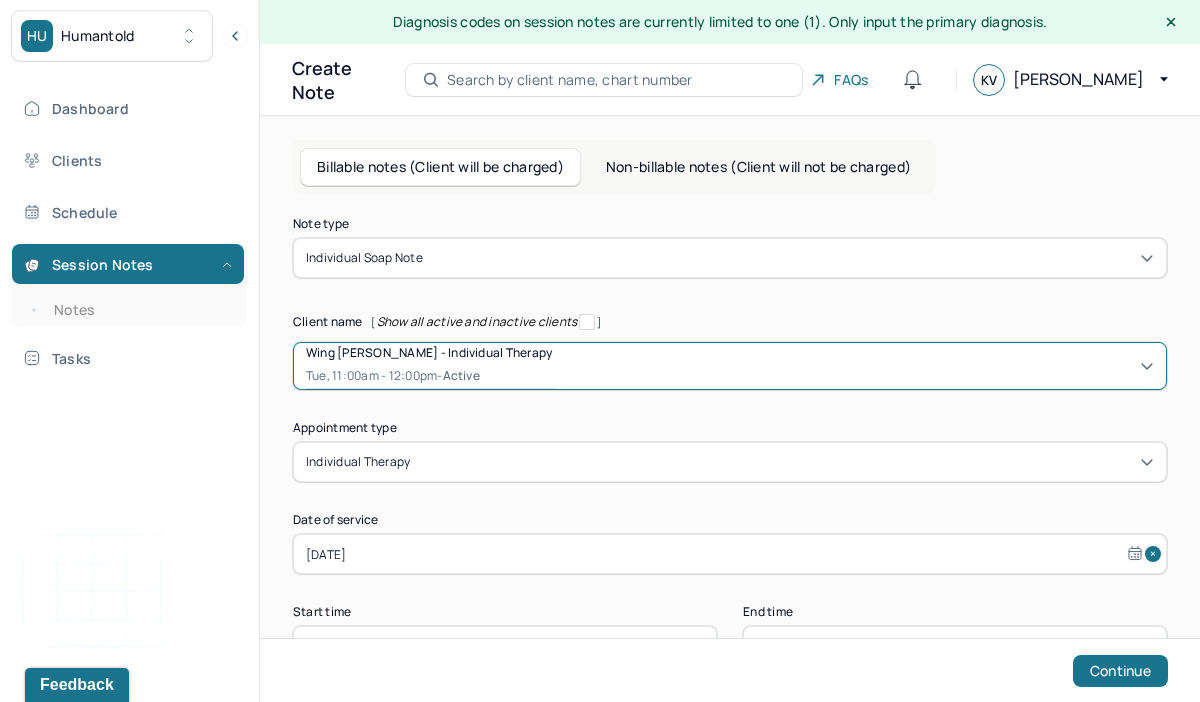 scroll, scrollTop: 69, scrollLeft: 0, axis: vertical 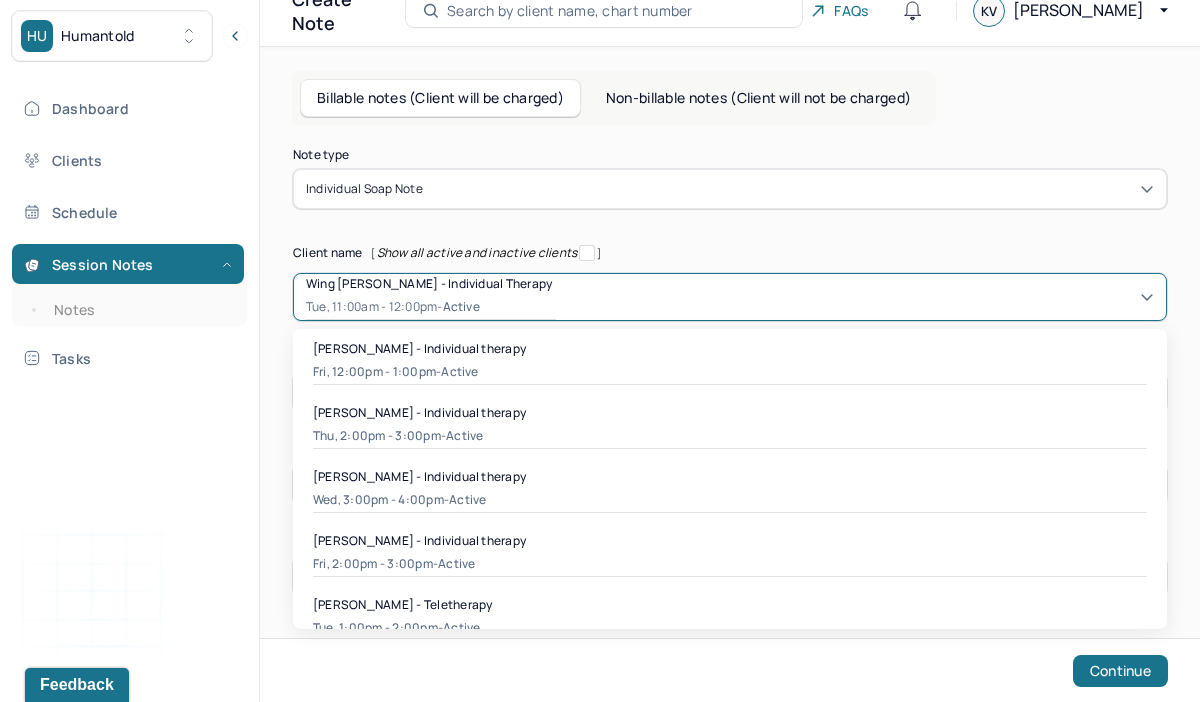 click on "Tue, 11:00am - 12:00pm  -  active" at bounding box center [431, 307] 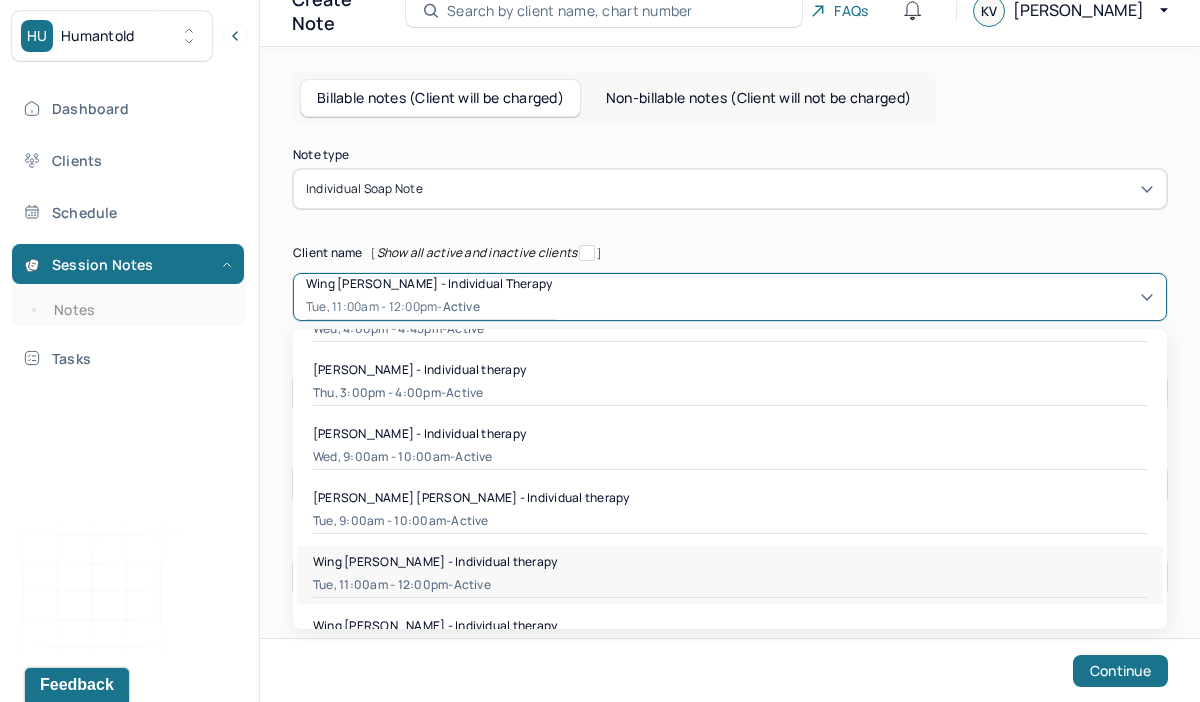 scroll, scrollTop: 2686, scrollLeft: 0, axis: vertical 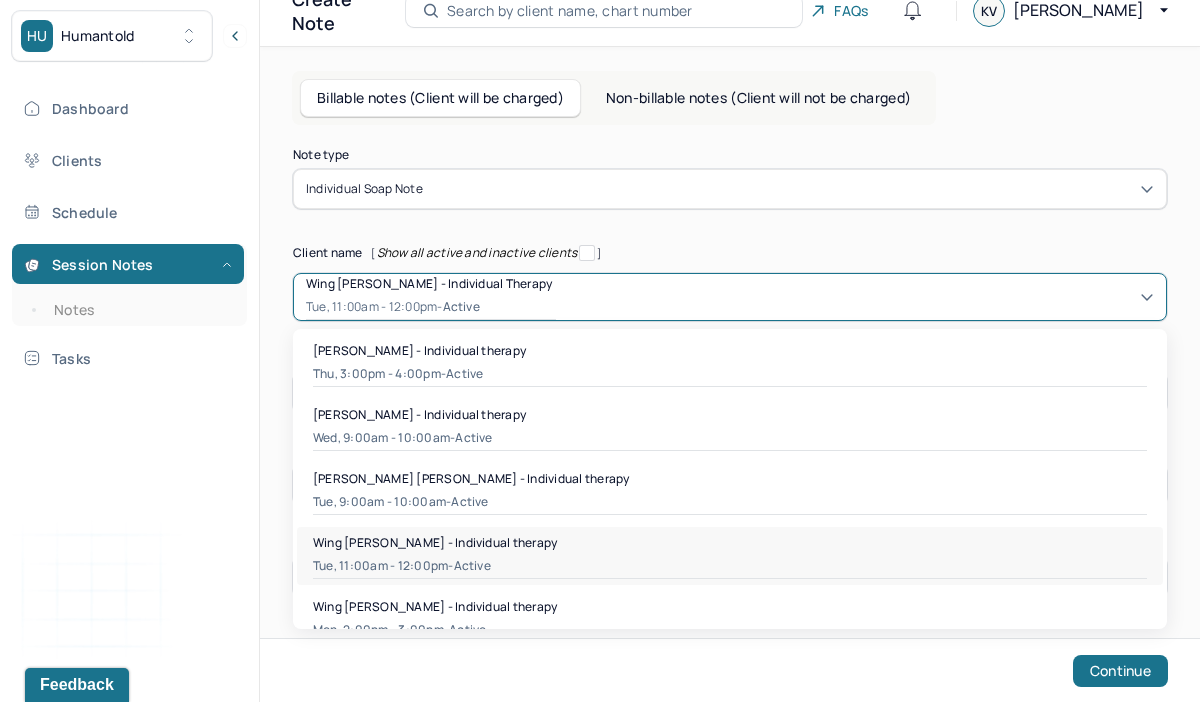 click on "Dashboard Clients Schedule Session Notes Notes Tasks KV [PERSON_NAME] provider   Logout" at bounding box center (129, 372) 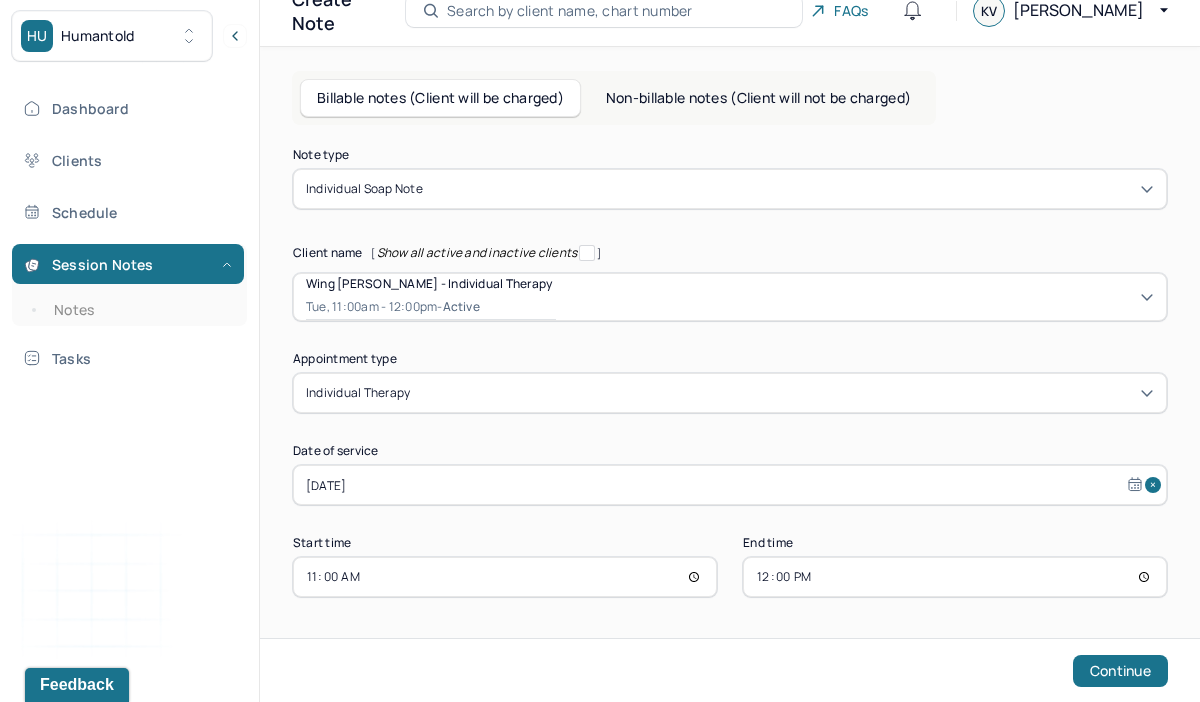 click on "11:00" at bounding box center [505, 577] 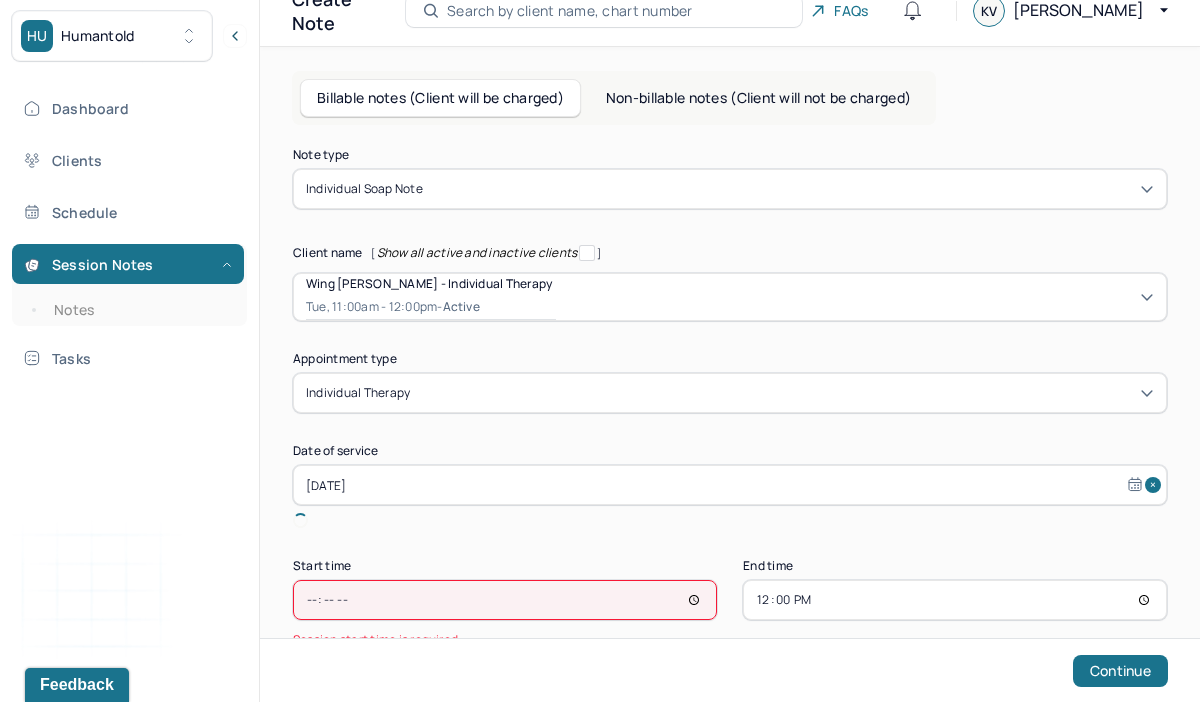 type on "09:00" 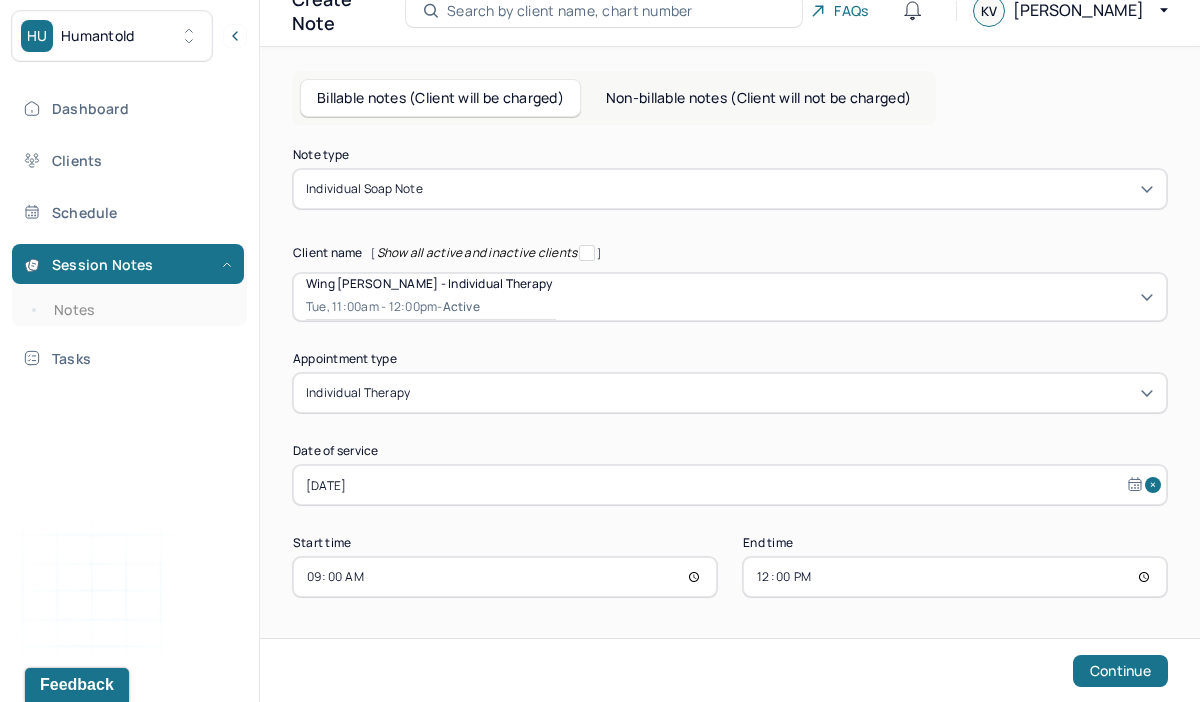 click on "12:00" at bounding box center [955, 577] 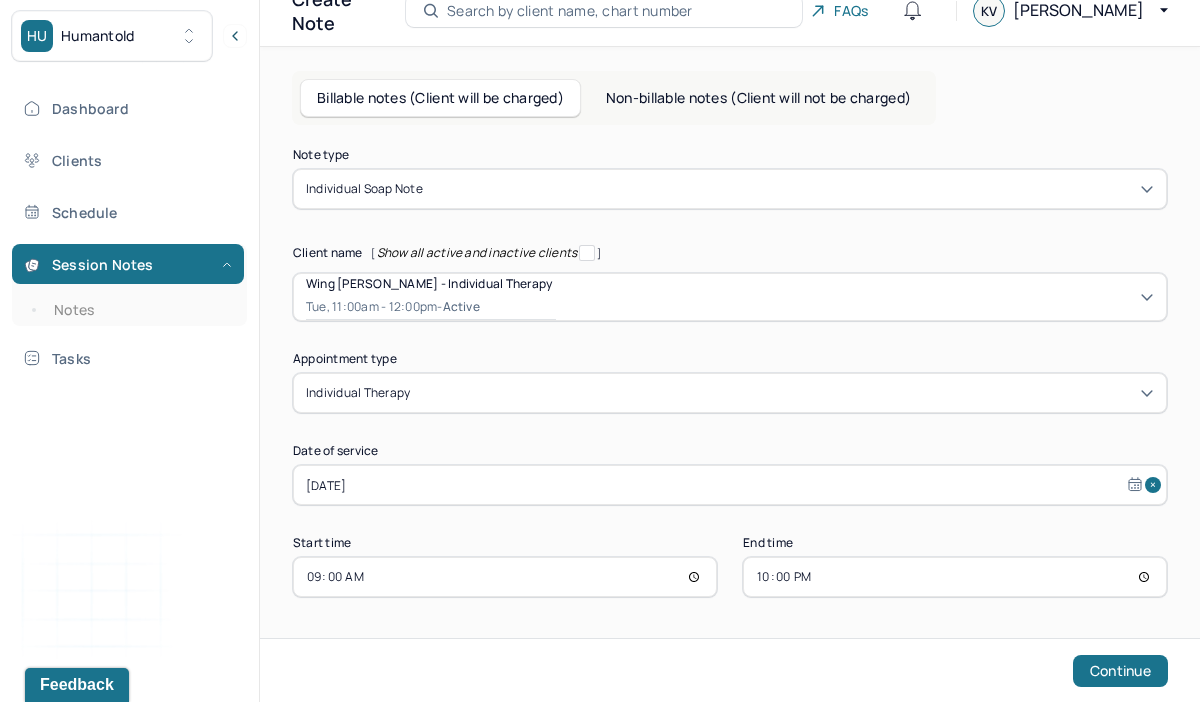 type on "10:00" 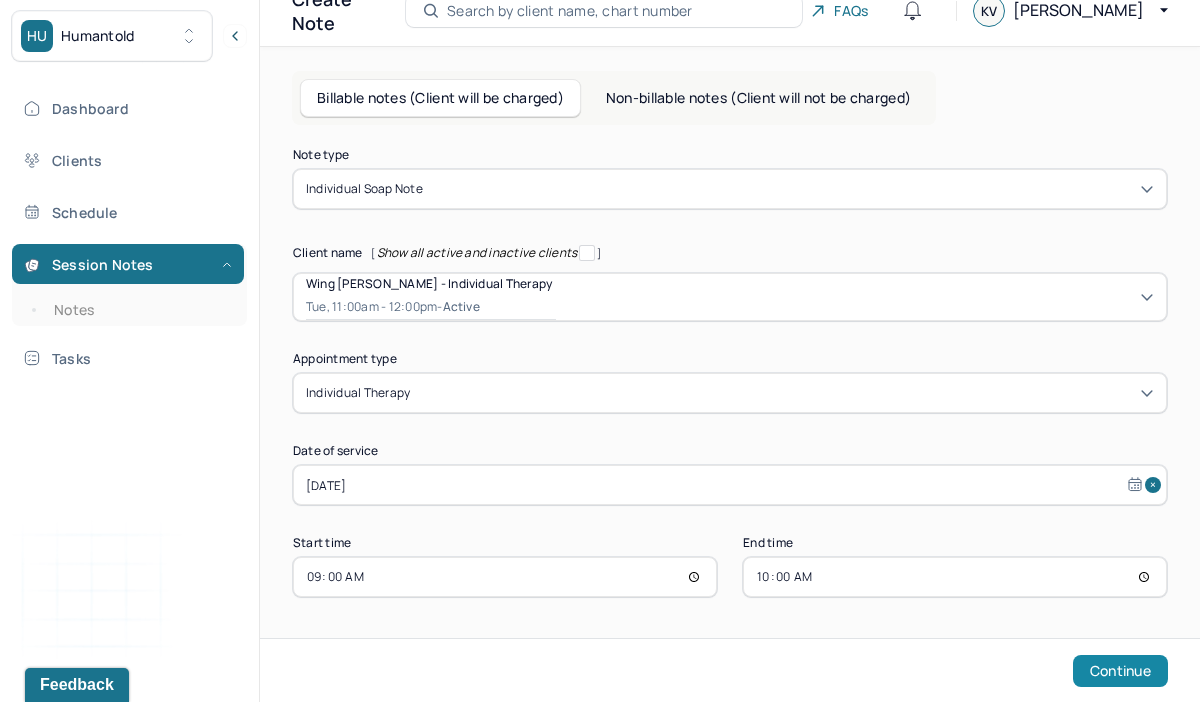 click on "Continue" at bounding box center (1120, 671) 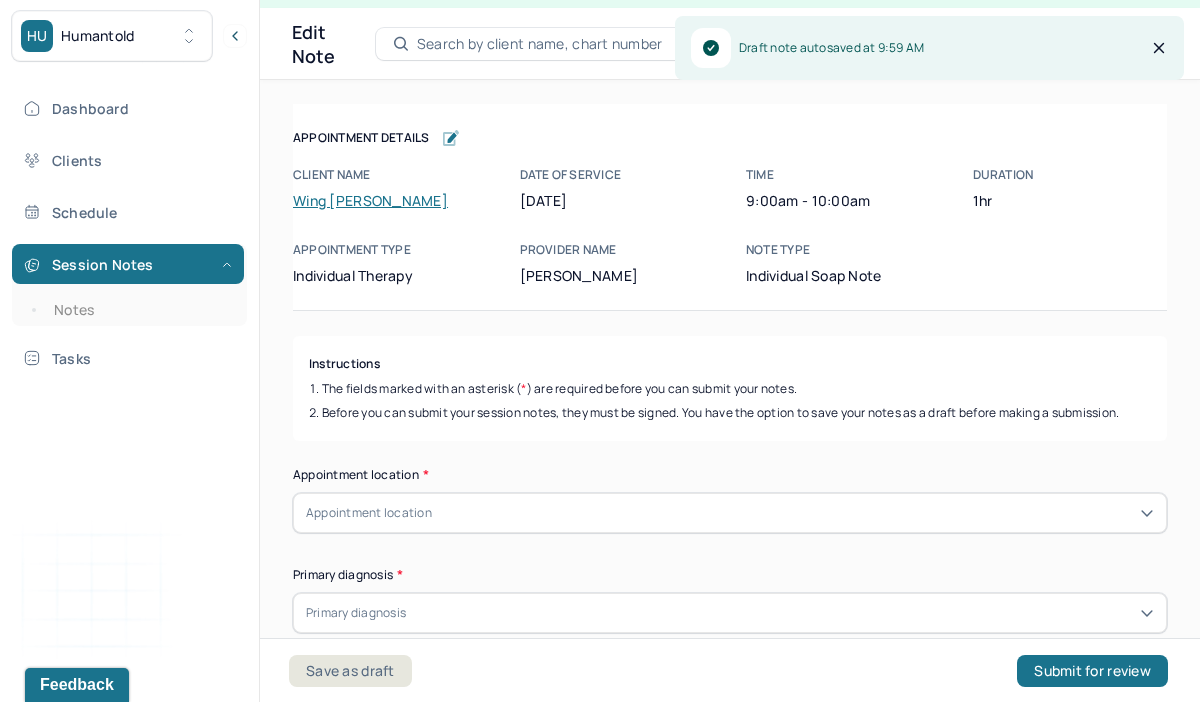 scroll, scrollTop: 36, scrollLeft: 0, axis: vertical 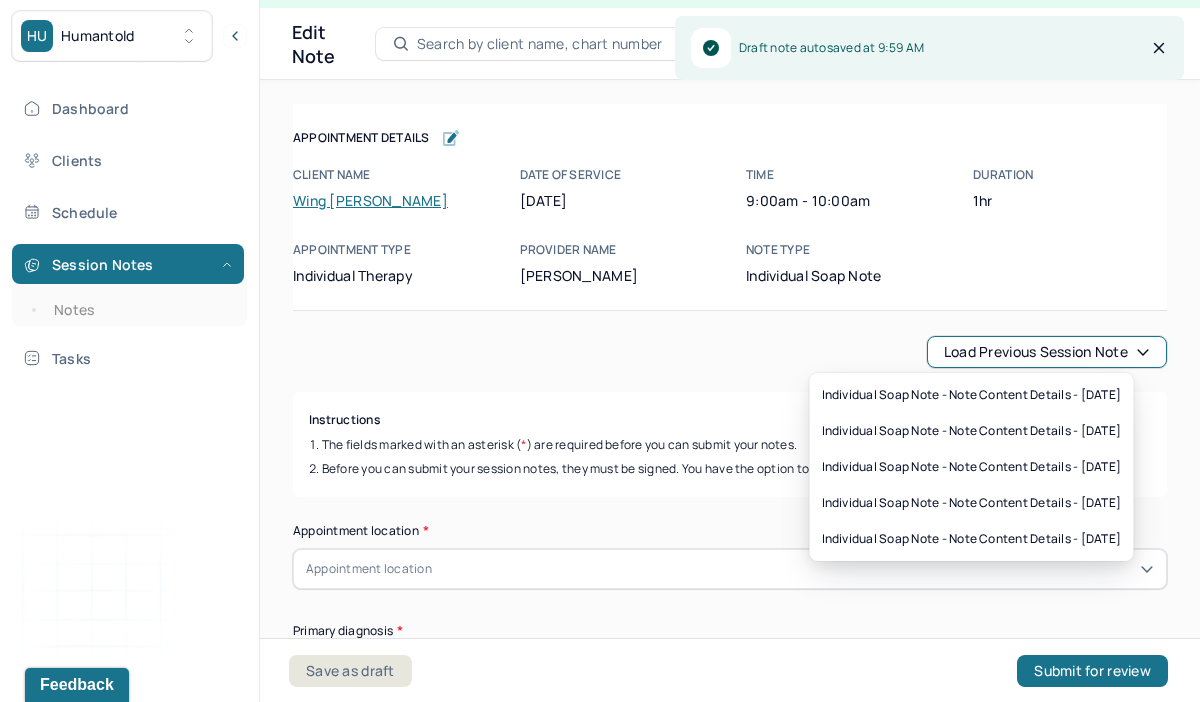 click on "Load previous session note" at bounding box center [1047, 352] 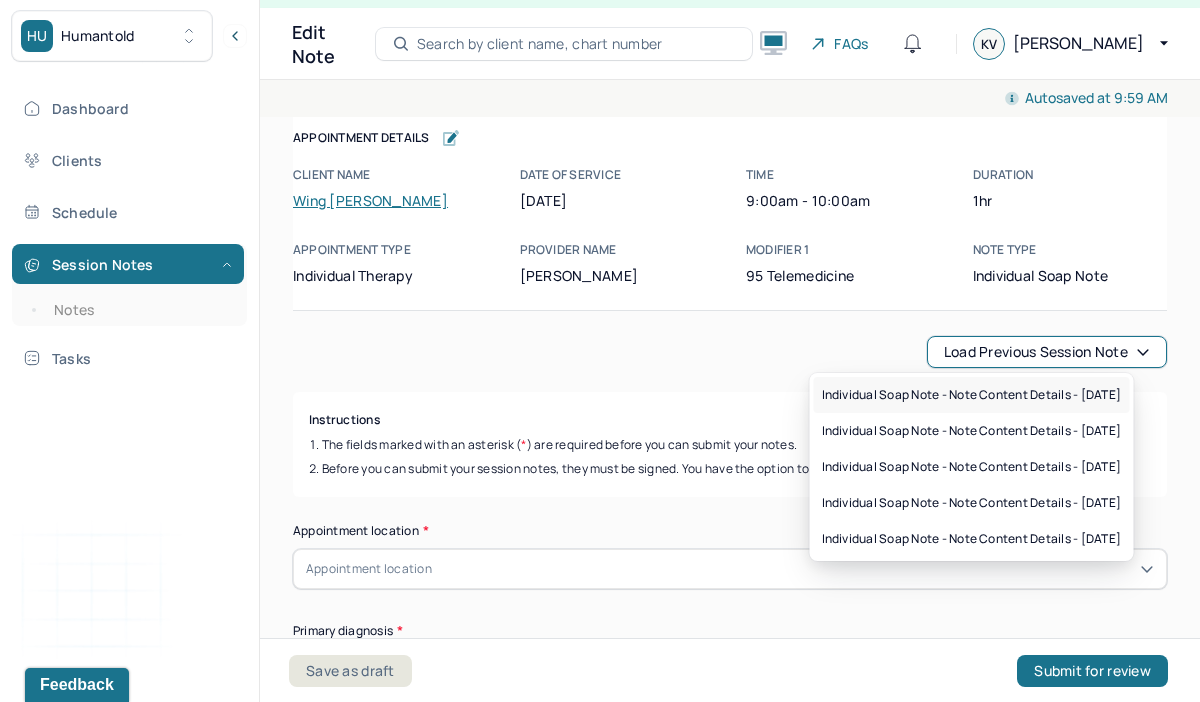 click on "Individual soap note   - Note content Details -   [DATE]" at bounding box center [972, 395] 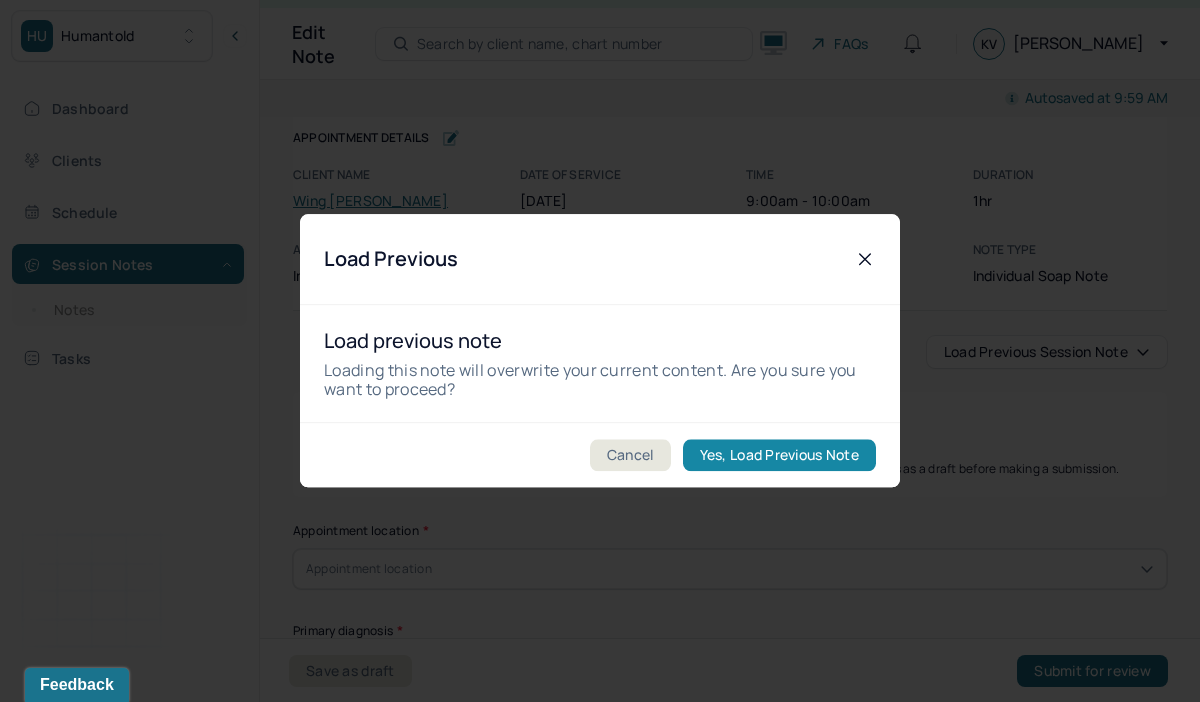click on "Yes, Load Previous Note" at bounding box center (779, 456) 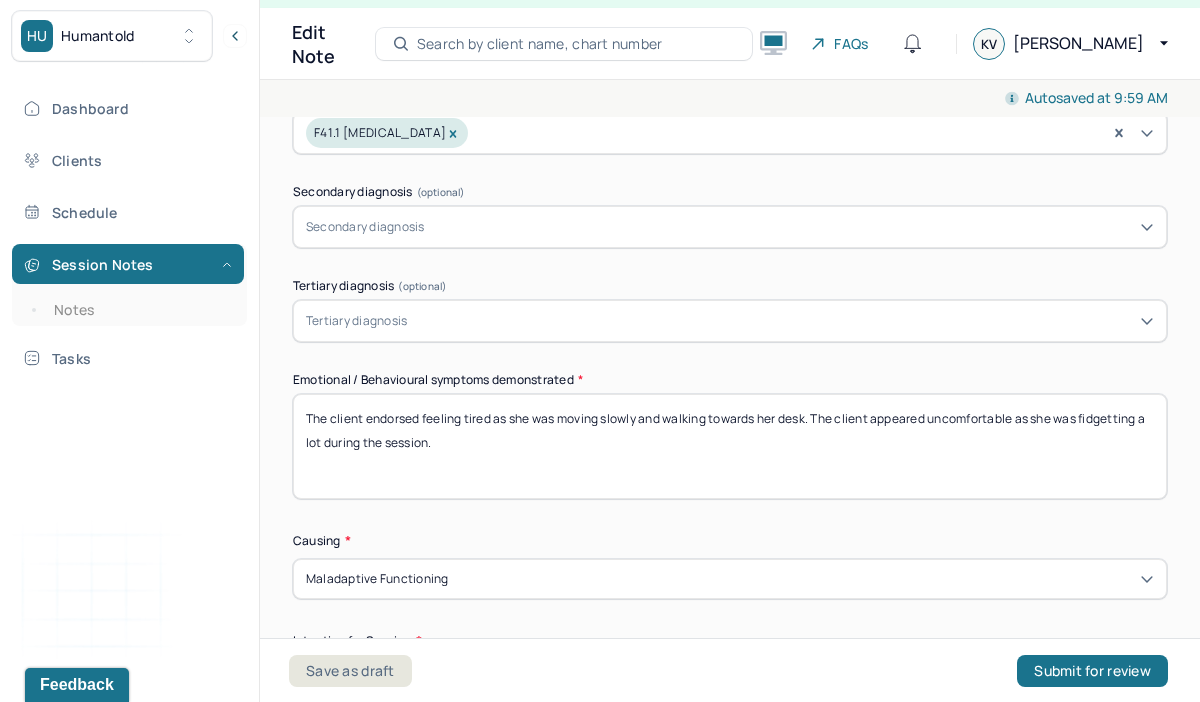 scroll, scrollTop: 815, scrollLeft: 0, axis: vertical 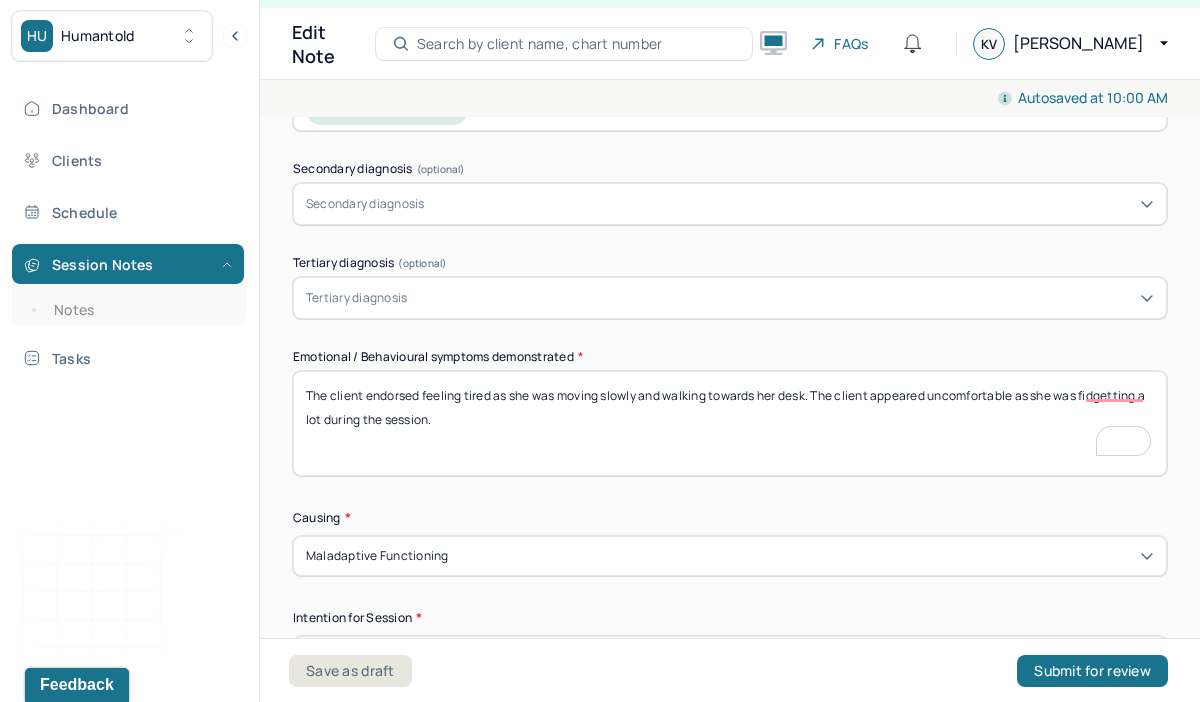 click on "HU Humantold       Dashboard Clients Schedule Session Notes Notes Tasks KV [PERSON_NAME] provider   Logout   Diagnosis codes on session notes are currently limited to one (1). Only input the primary diagnosis.     Edit Note   Search by client name, chart number     FAQs     KV [PERSON_NAME] at 10:00 AM Appointment Details     Client name Wing [PERSON_NAME] Date of service [DATE] Time 9:00am - 10:00am Duration 1hr Appointment type individual therapy Provider name [PERSON_NAME] Modifier 1 95 Telemedicine Note type Individual soap note Appointment Details     Client name Wing [PERSON_NAME] Date of service [DATE] Time 9:00am - 10:00am Duration 1hr Appointment type individual therapy Provider name [PERSON_NAME] Modifier 1 95 Telemedicine Note type Individual soap note   Load previous session note   Instructions The fields marked with an asterisk ( * ) are required before you can submit your notes. Appointment location * Teletherapy Client Teletherapy Location Home Office *" at bounding box center [600, 315] 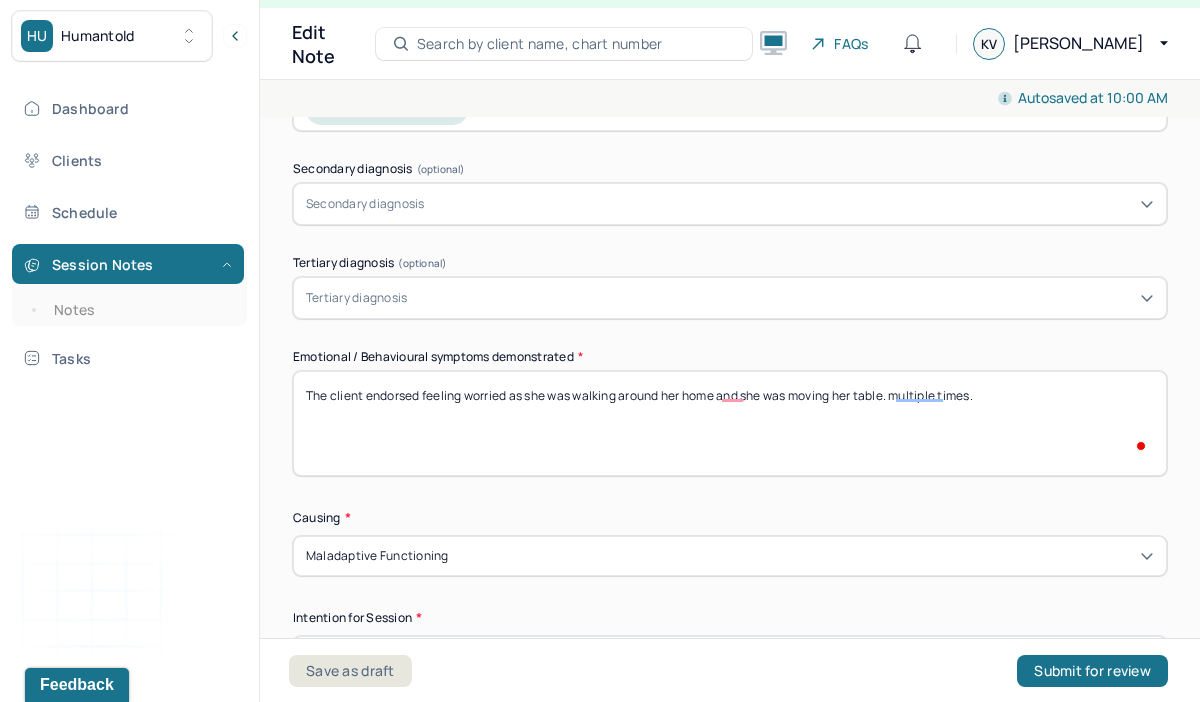 scroll, scrollTop: 941, scrollLeft: 0, axis: vertical 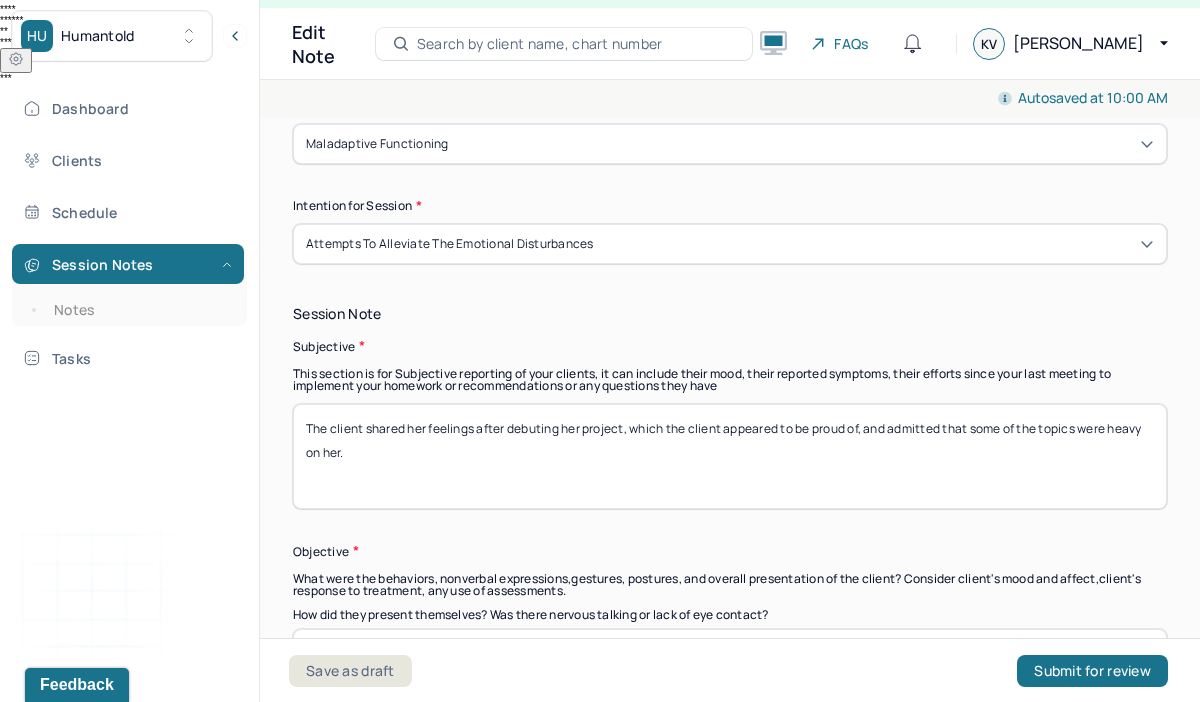 type on "The client endorsed feeling worried as she was walking around her home and she was moving her table. multiple times." 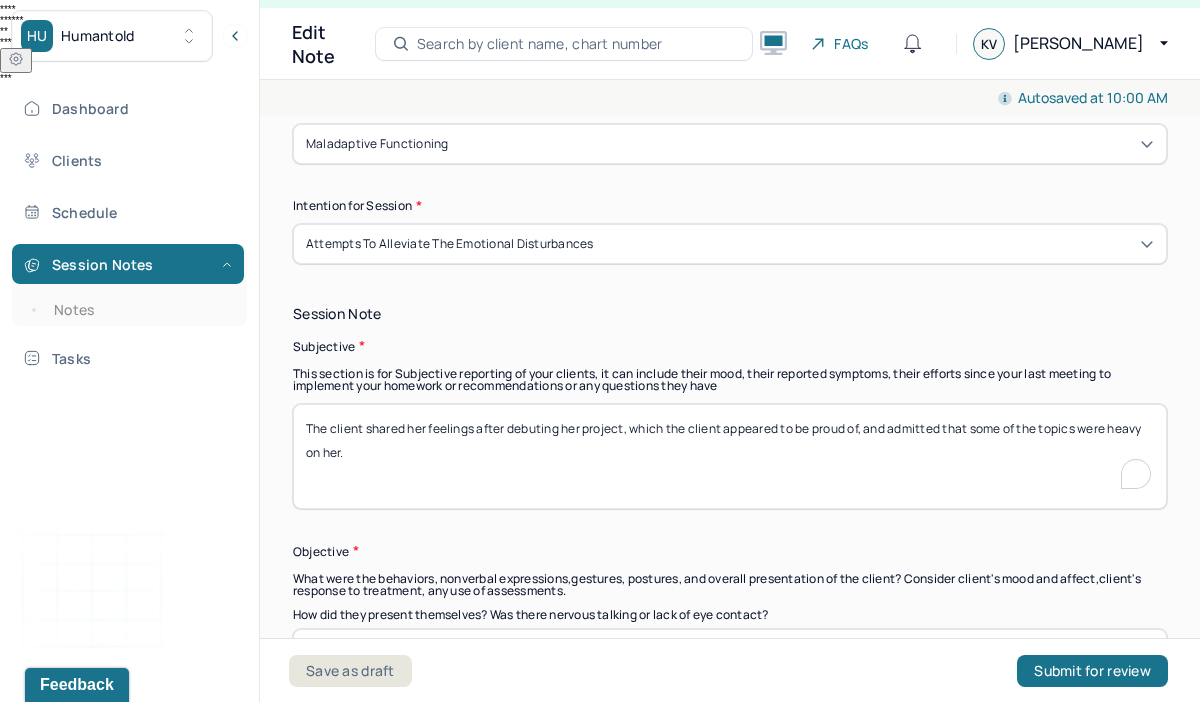 drag, startPoint x: 444, startPoint y: 449, endPoint x: 290, endPoint y: 391, distance: 164.56001 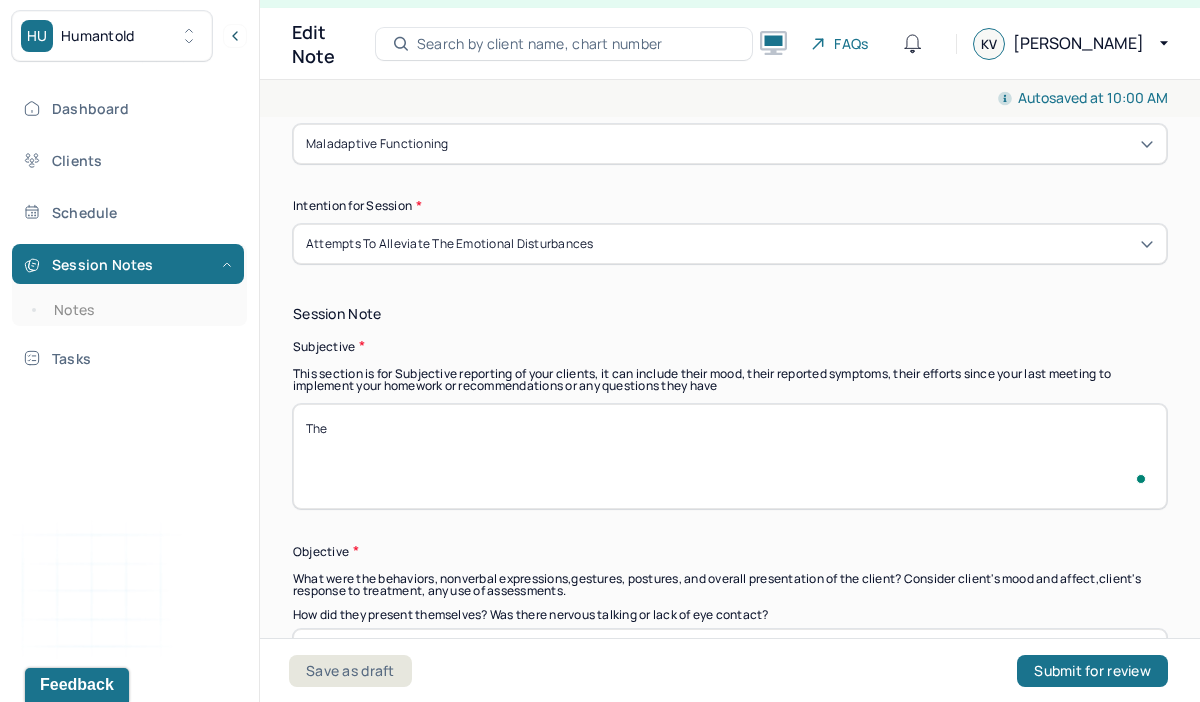 scroll, scrollTop: 1227, scrollLeft: 0, axis: vertical 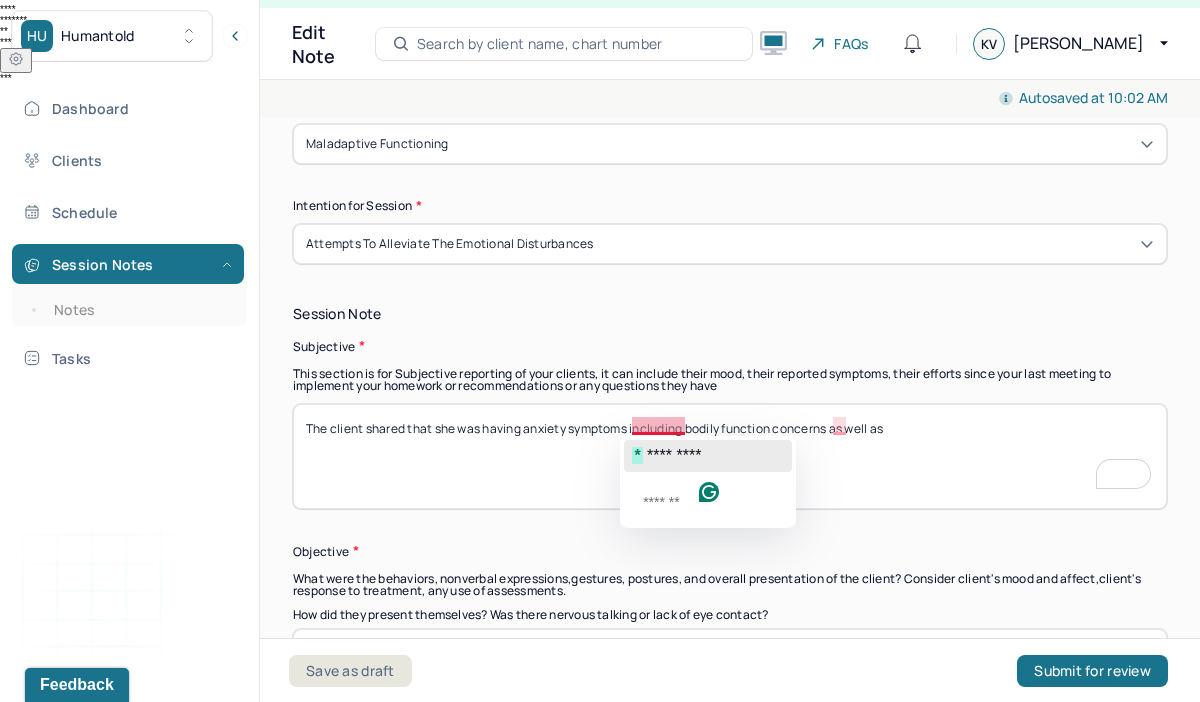 click on "*   *********" 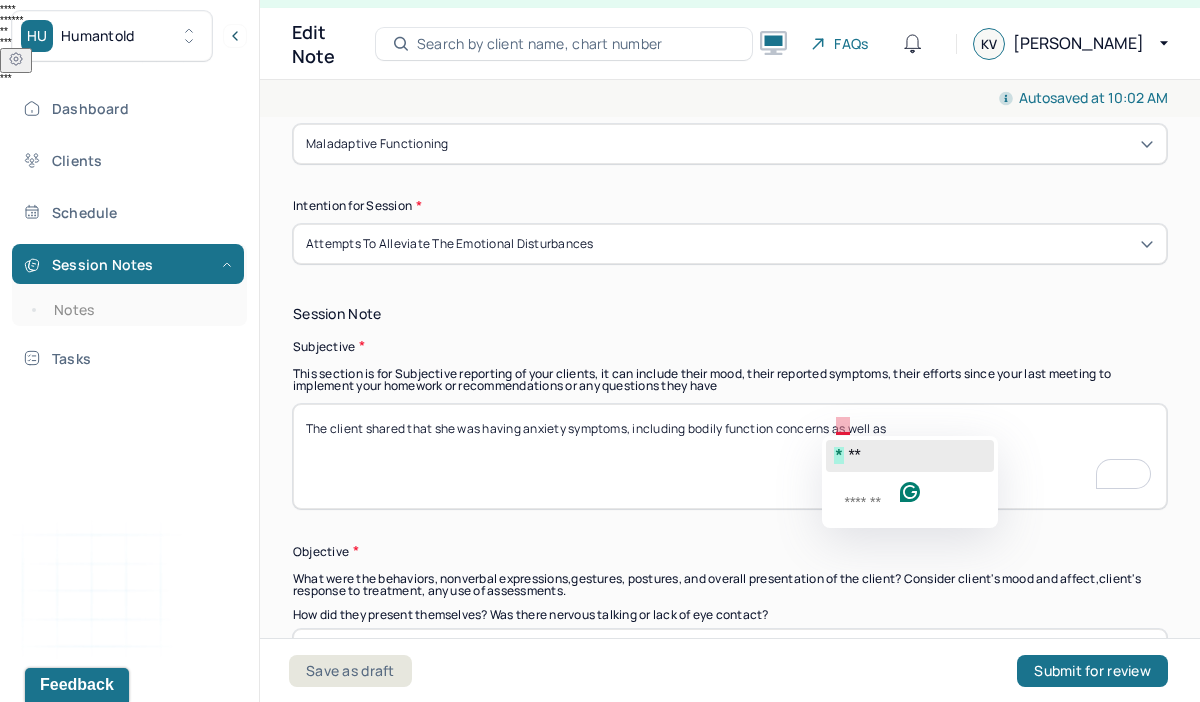 click on "**" 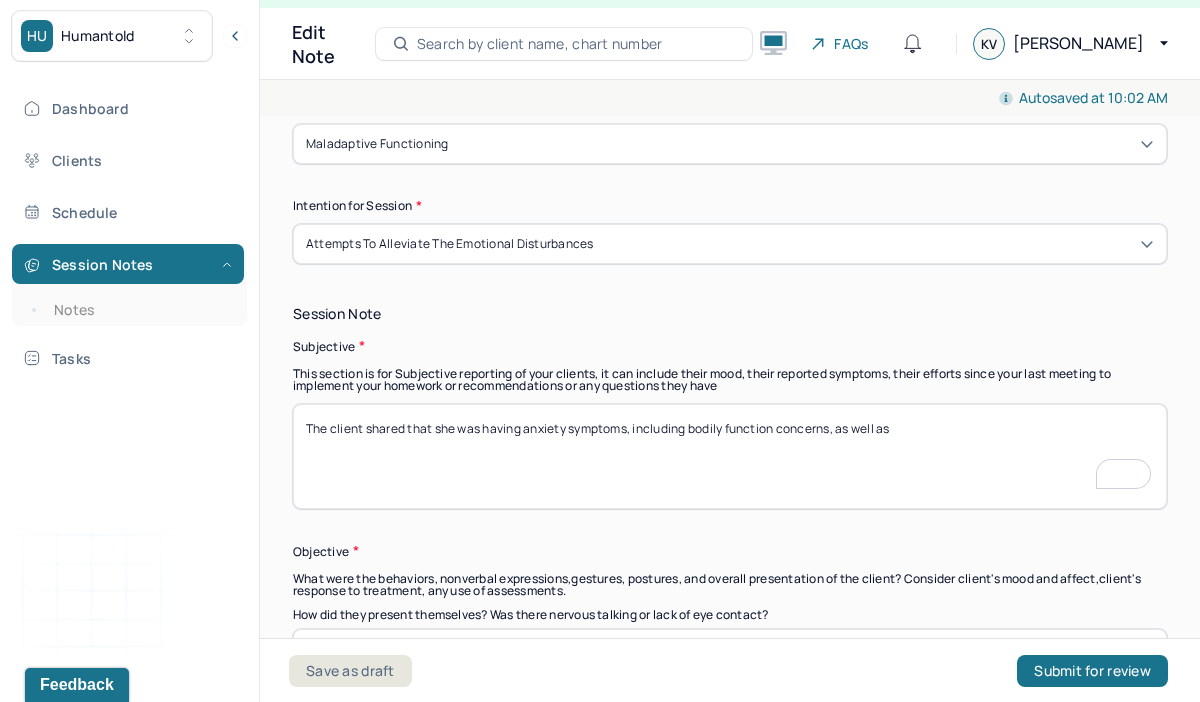 click on "The client shared that she was having anxiety symptoms including bodily function concerns as well as" at bounding box center (730, 456) 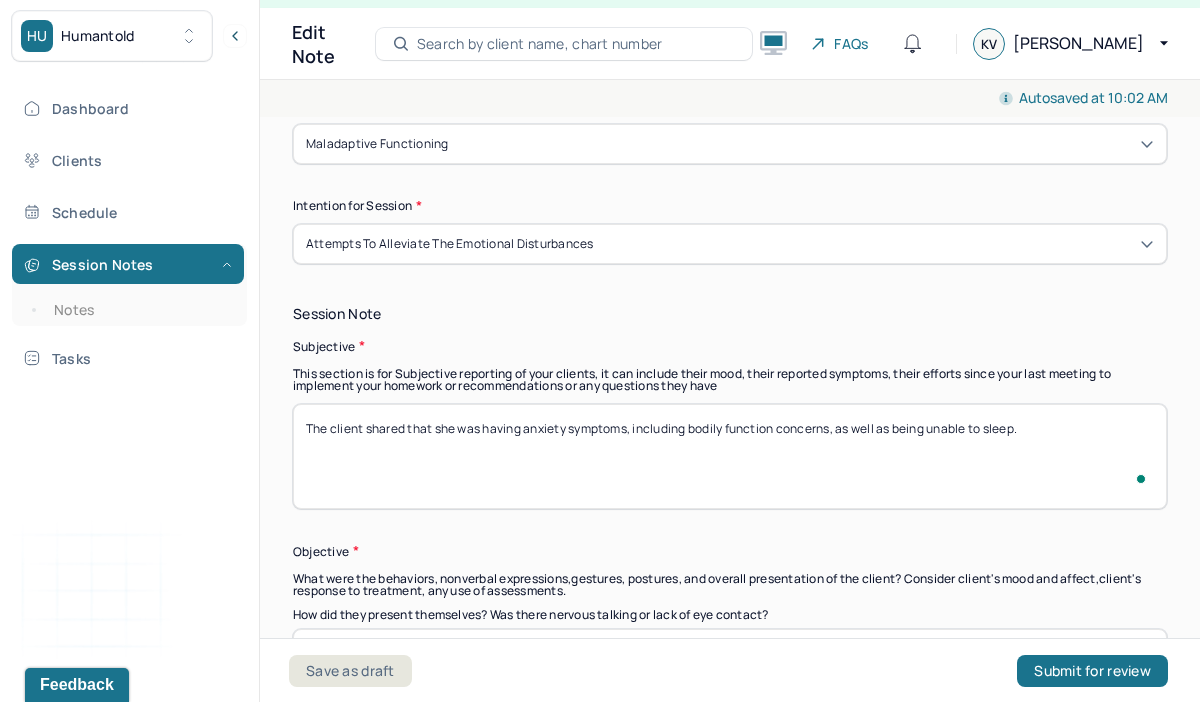 scroll, scrollTop: 1388, scrollLeft: 0, axis: vertical 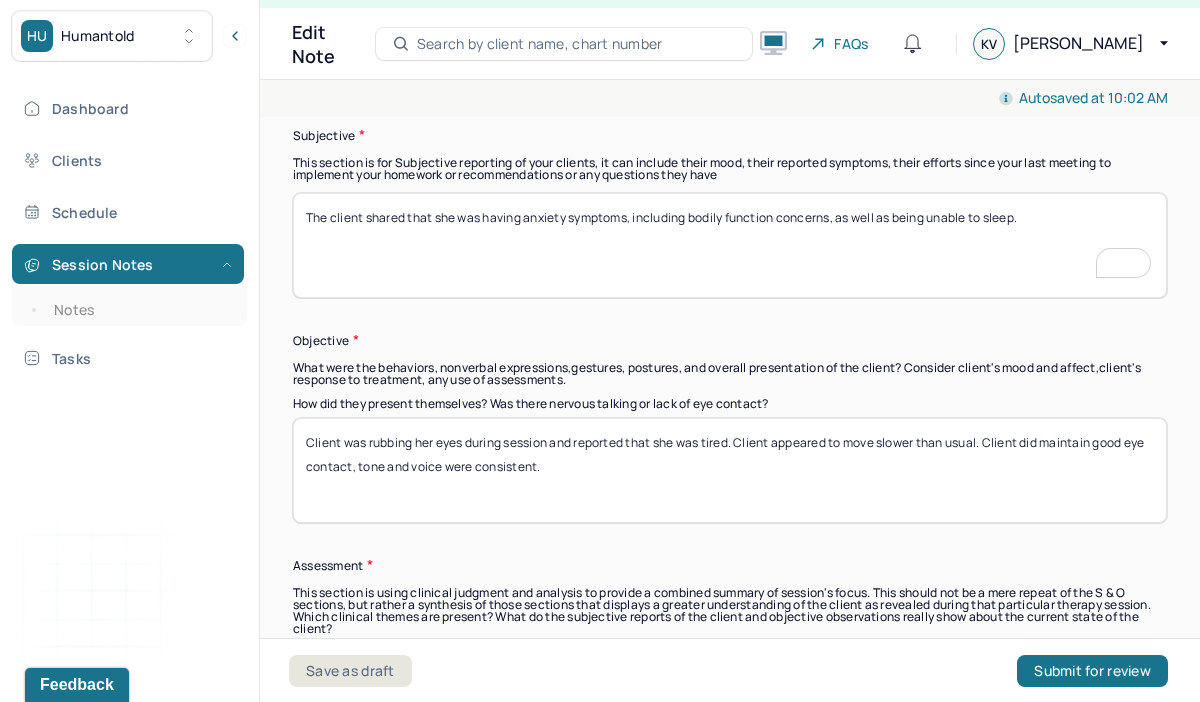type on "The client shared that she was having anxiety symptoms, including bodily function concerns, as well as being unable to sleep." 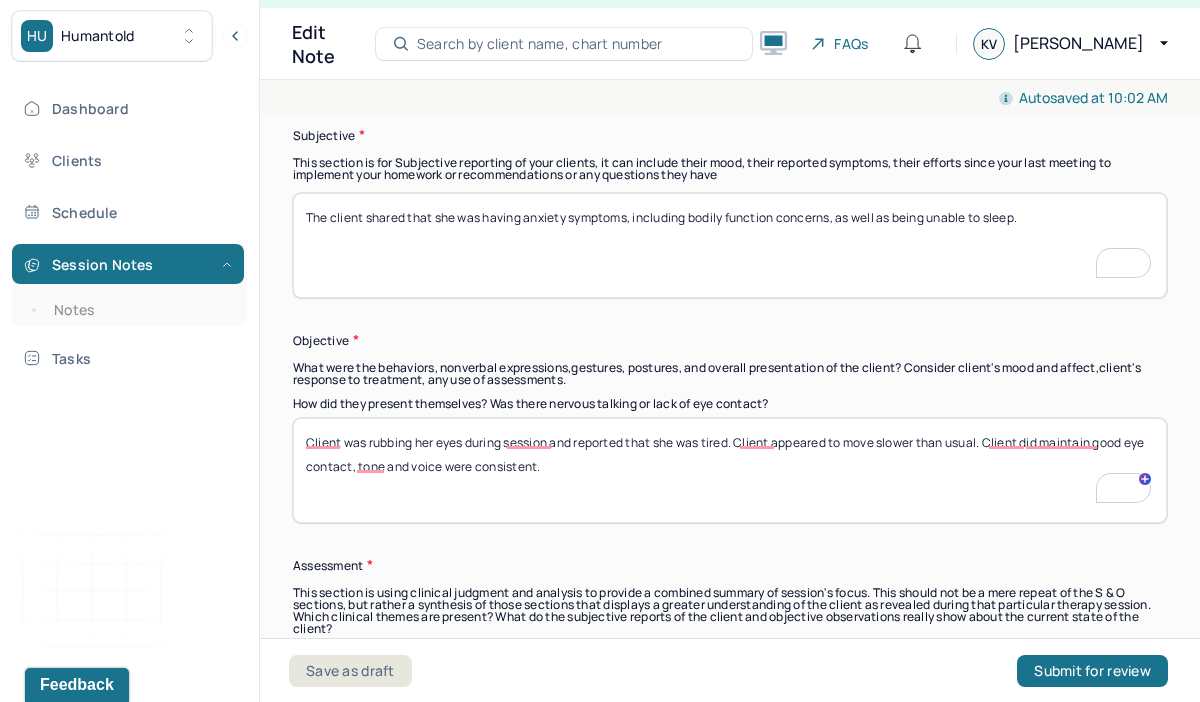 drag, startPoint x: 560, startPoint y: 462, endPoint x: 304, endPoint y: 429, distance: 258.1182 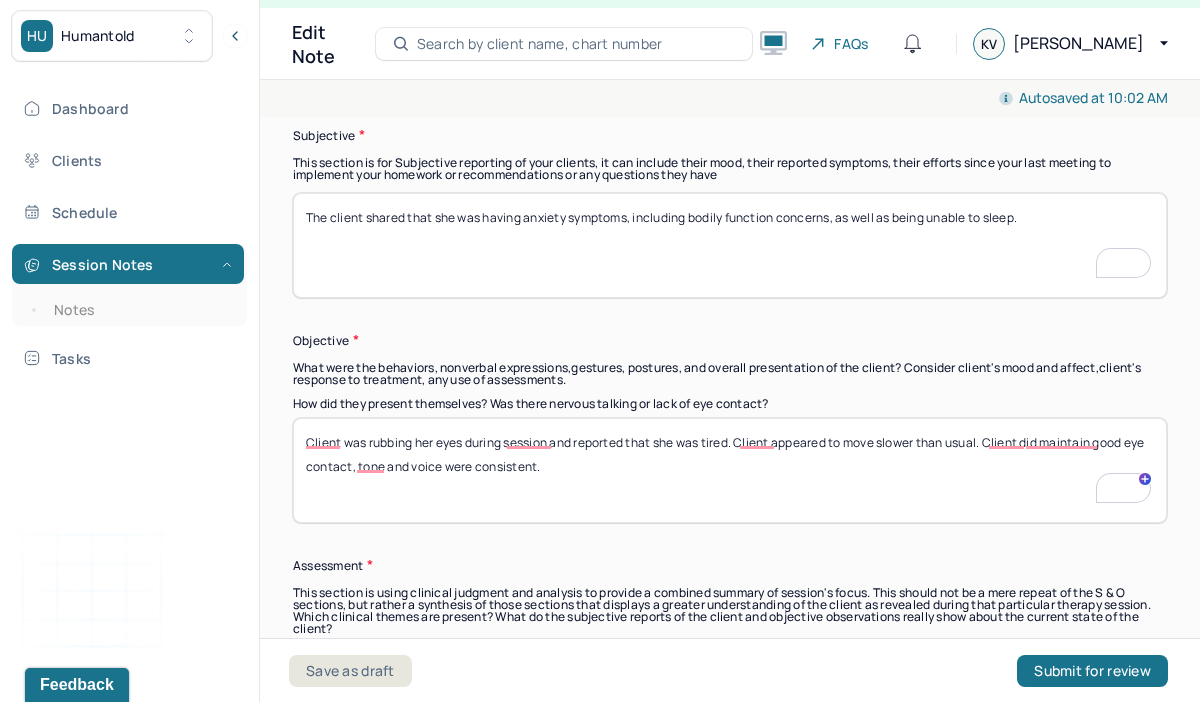 scroll, scrollTop: 1438, scrollLeft: 0, axis: vertical 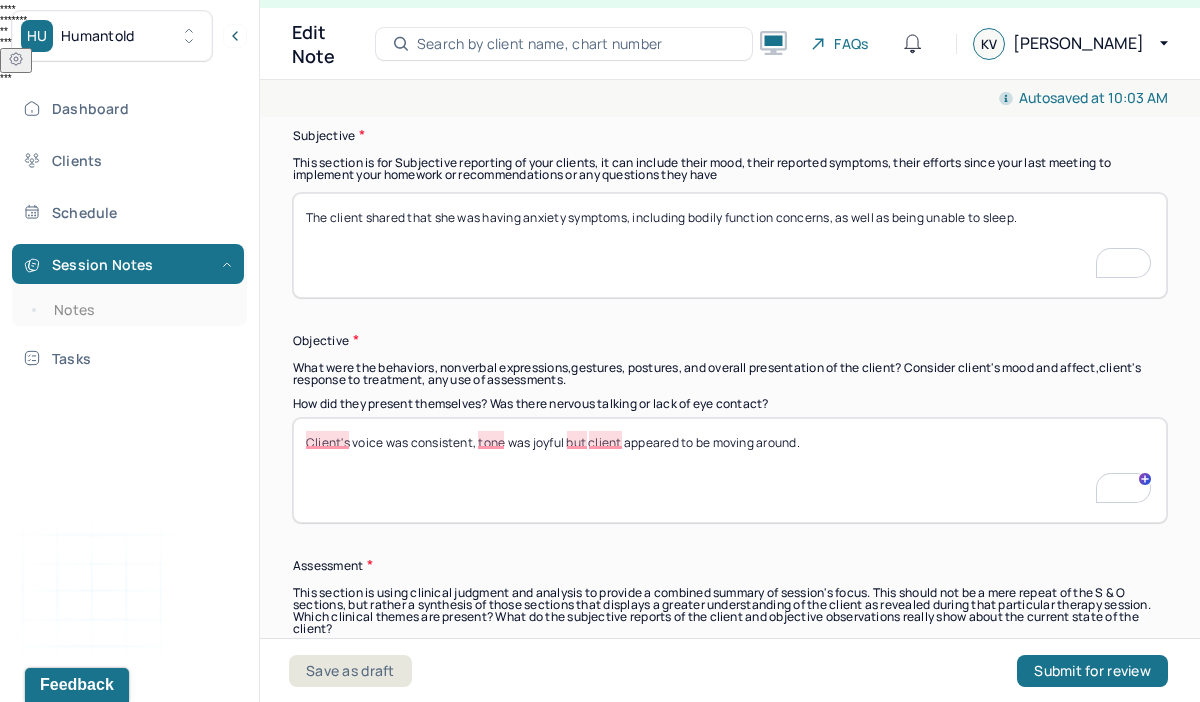 click on "Client's voice was consistent, tone was" at bounding box center (730, 470) 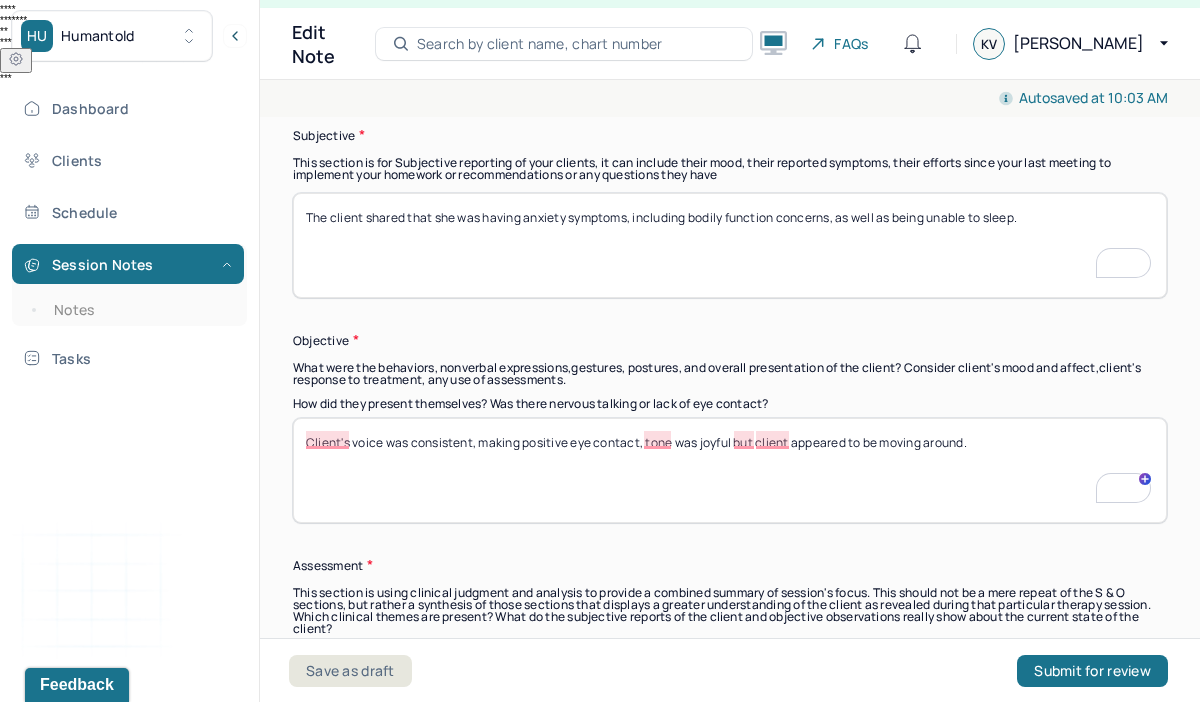 click on "Client's voice was consistent, tone was joyful but client appeared to be moving around." at bounding box center [730, 470] 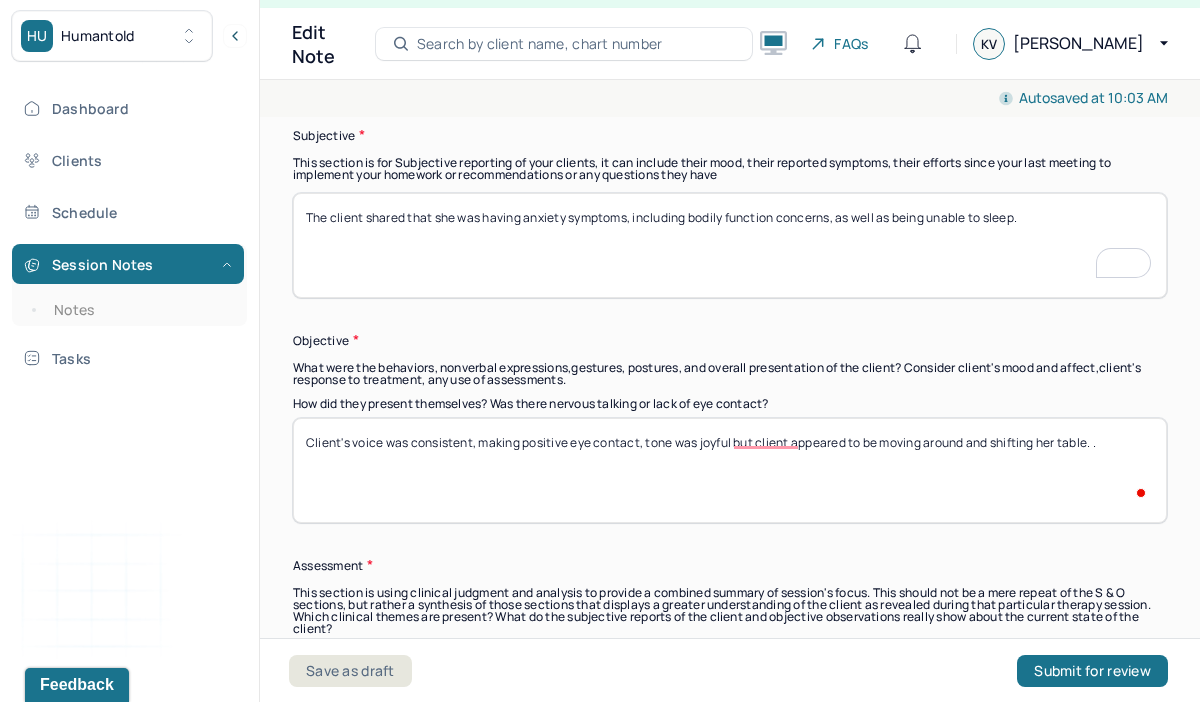 scroll, scrollTop: 1582, scrollLeft: 0, axis: vertical 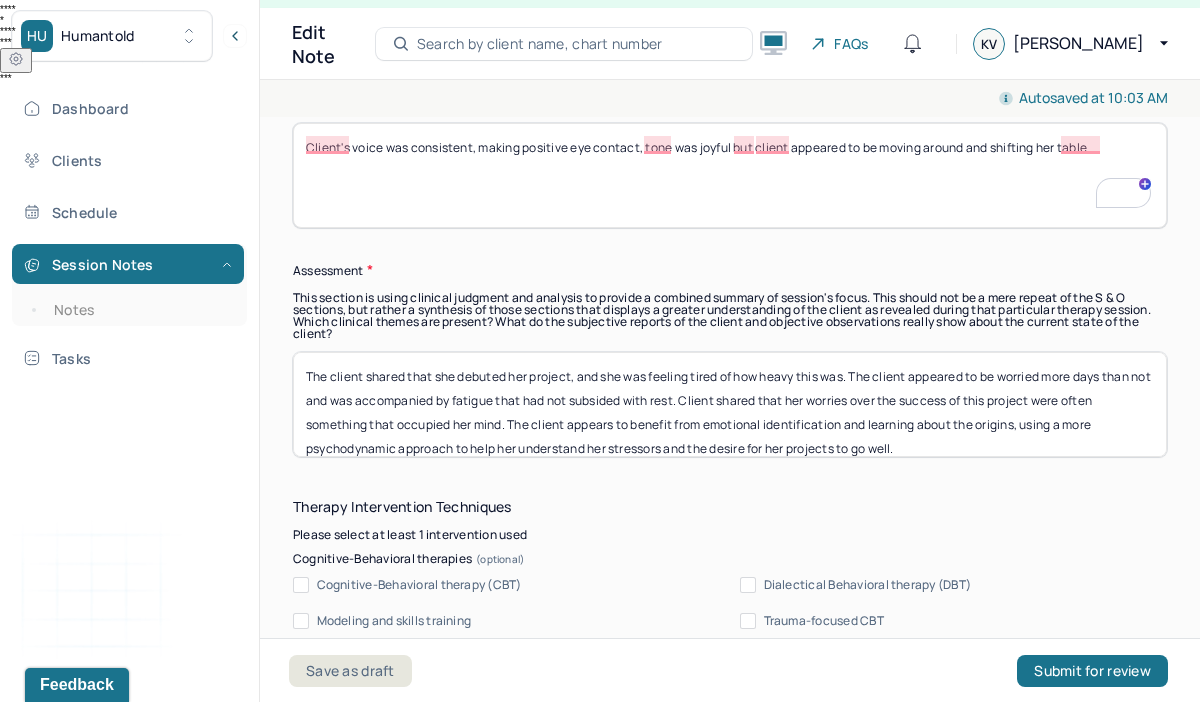 type on "Client's voice was consistent, making positive eye contact, tone was joyful but client appeared to be moving around and shifting her table. ." 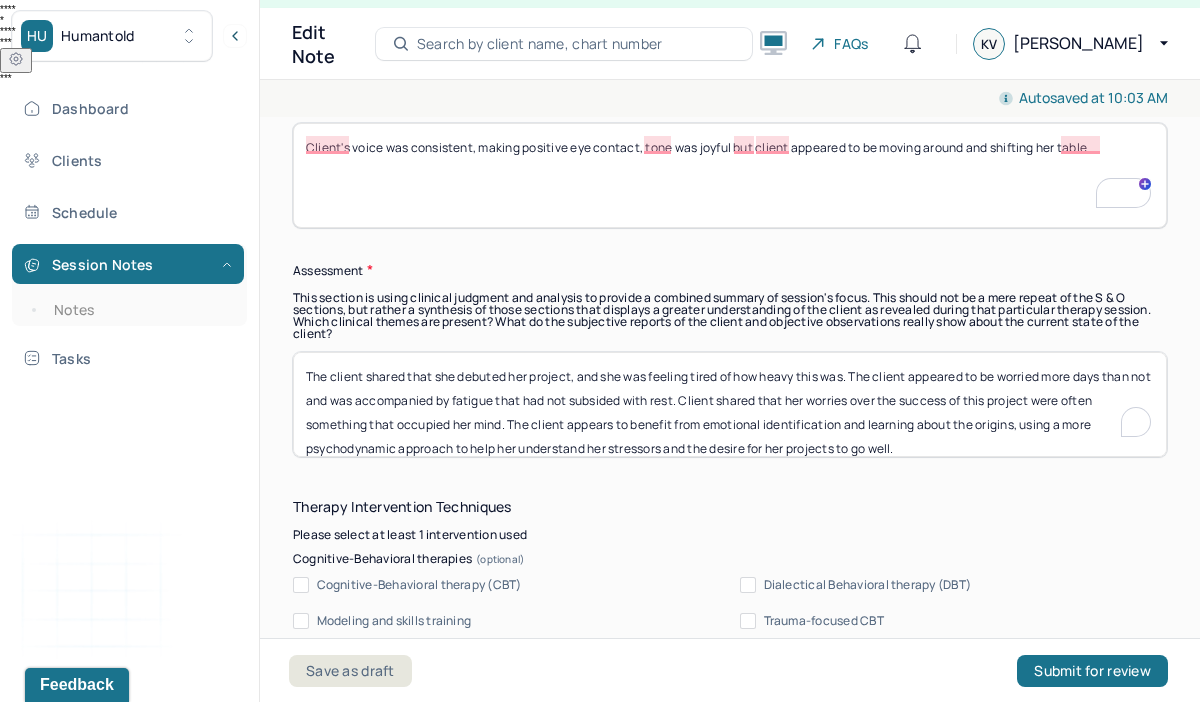 scroll, scrollTop: 16, scrollLeft: 0, axis: vertical 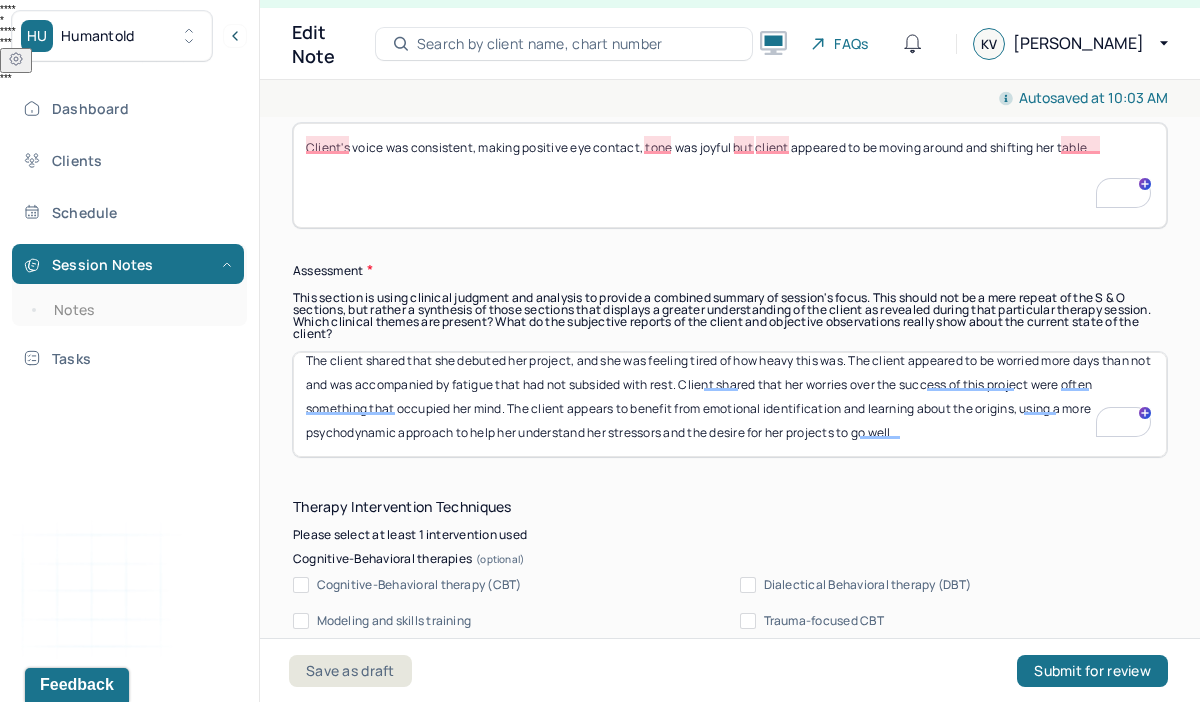 drag, startPoint x: 306, startPoint y: 368, endPoint x: 424, endPoint y: 519, distance: 191.63768 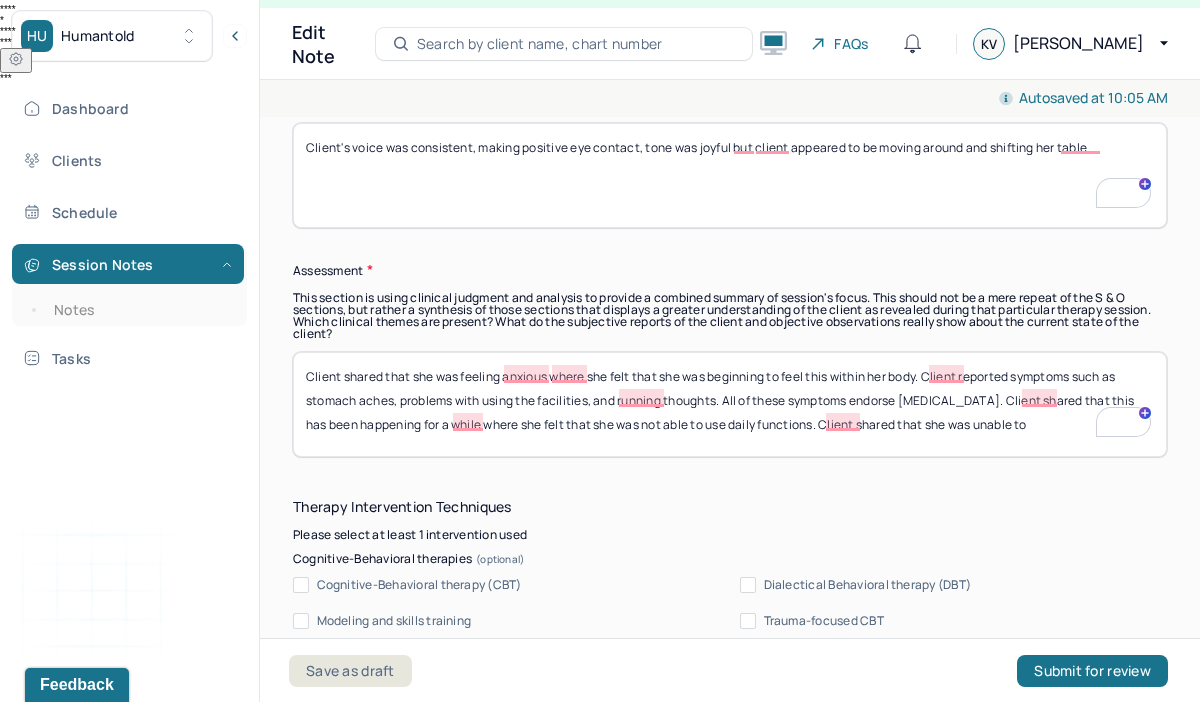 click on "Client shared that she was feeling anxious where she felt that she was beginning to feel this within her body. Client reported symptoms such as stomach aches, problems with using the facilities, and running thoughts. All of these symptoms endorse [MEDICAL_DATA]. Client shared that this has been happening for a while where she felt that she was not able to use daily functions. Client shared that she was unable to" at bounding box center (730, 404) 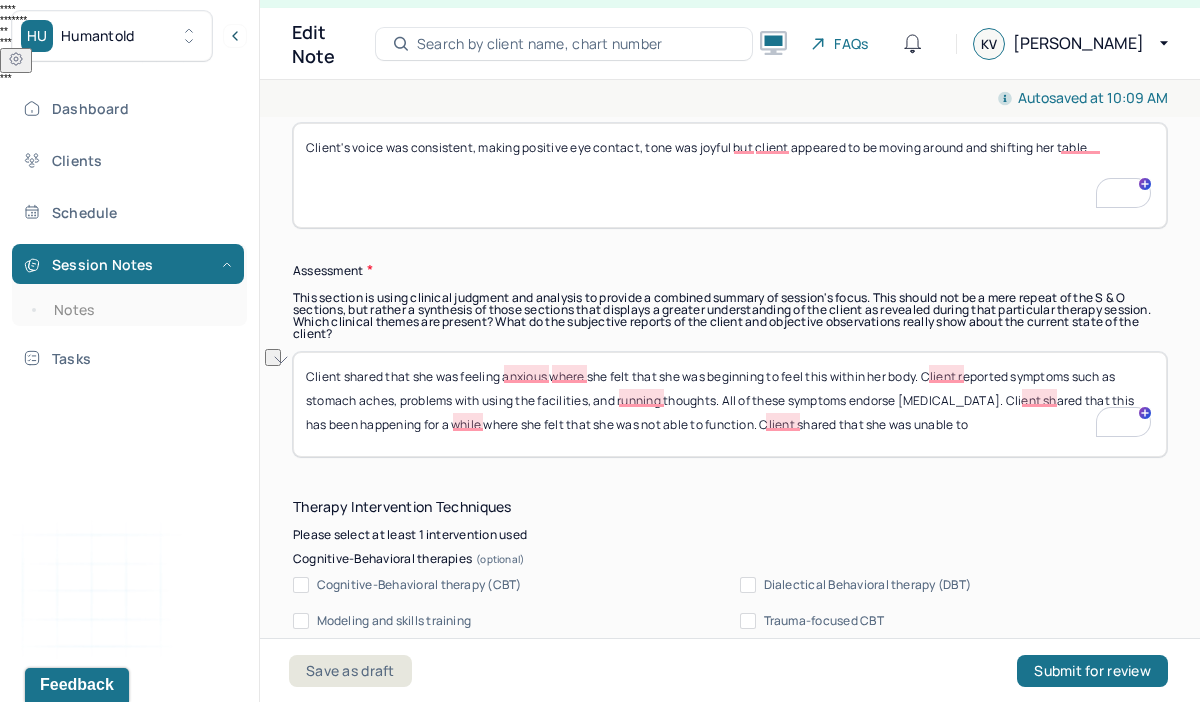 drag, startPoint x: 1000, startPoint y: 423, endPoint x: 763, endPoint y: 422, distance: 237.0021 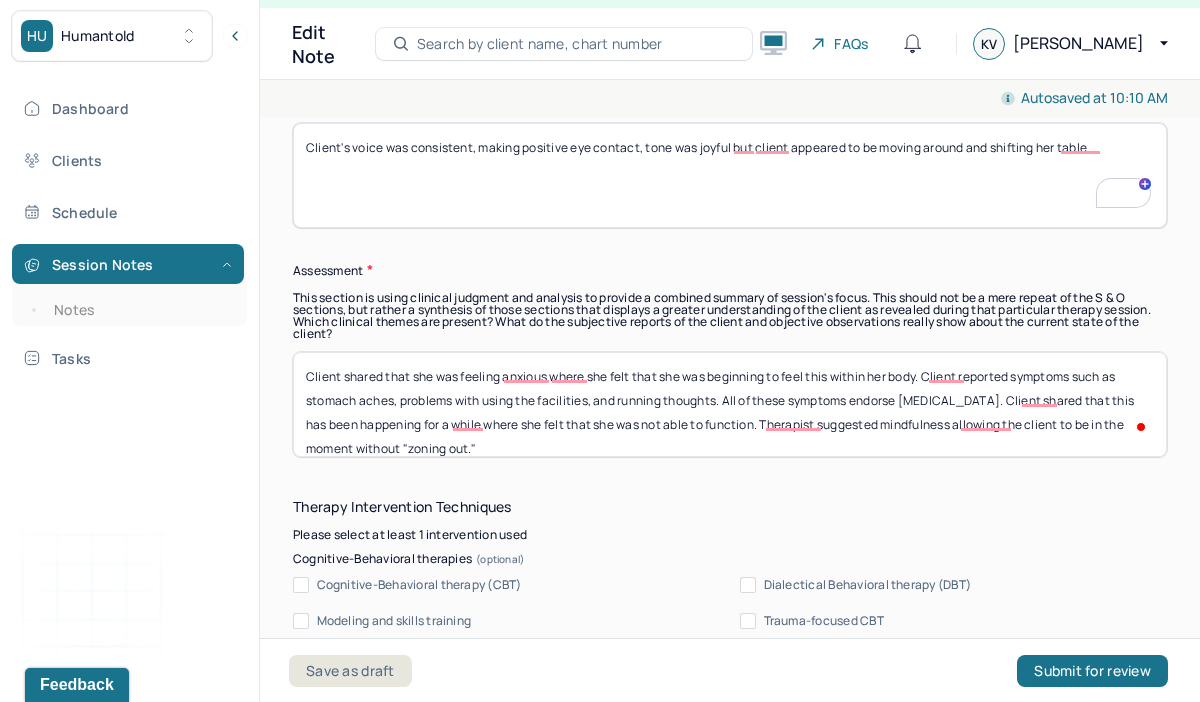 scroll, scrollTop: 16, scrollLeft: 0, axis: vertical 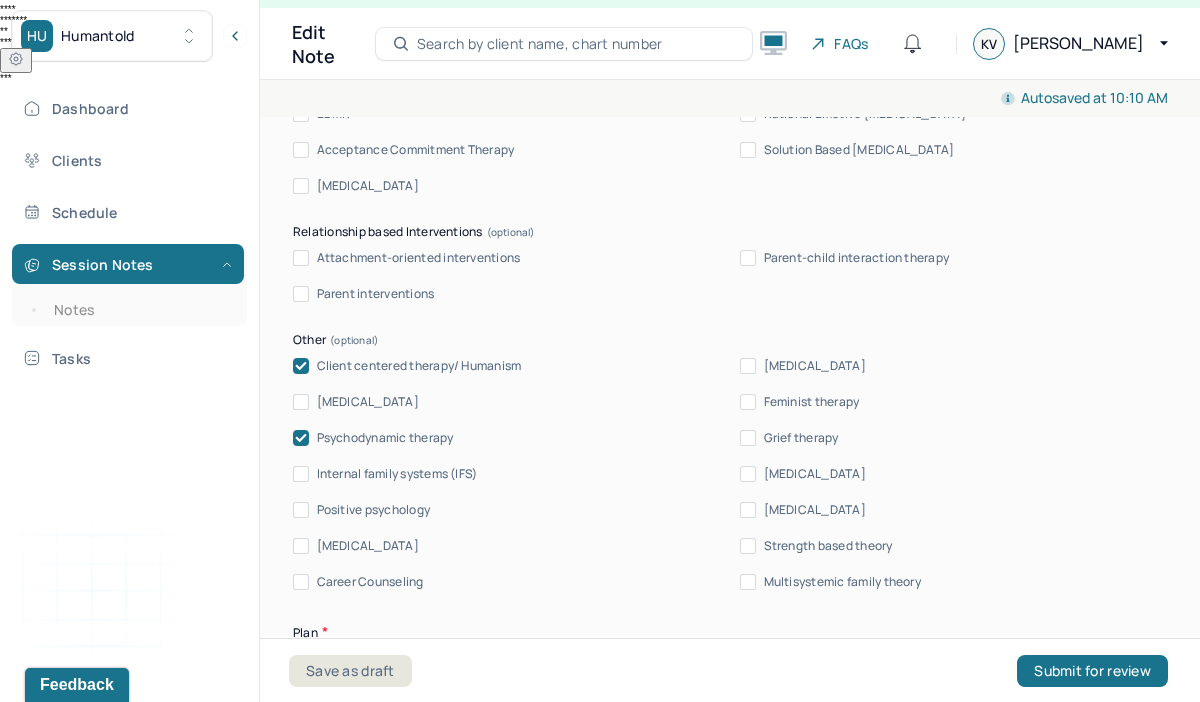 type on "Client shared that she was feeling anxious where she felt that she was beginning to feel this within her body. Client reported symptoms such as stomach aches, problems with using the facilities, and running thoughts. All of these symptoms endorse [MEDICAL_DATA]. Client shared that this has been happening for a while where she felt that she was not able to function. Therapist suggested mindfulness allowing the client to be in the moment without "zoning out."" 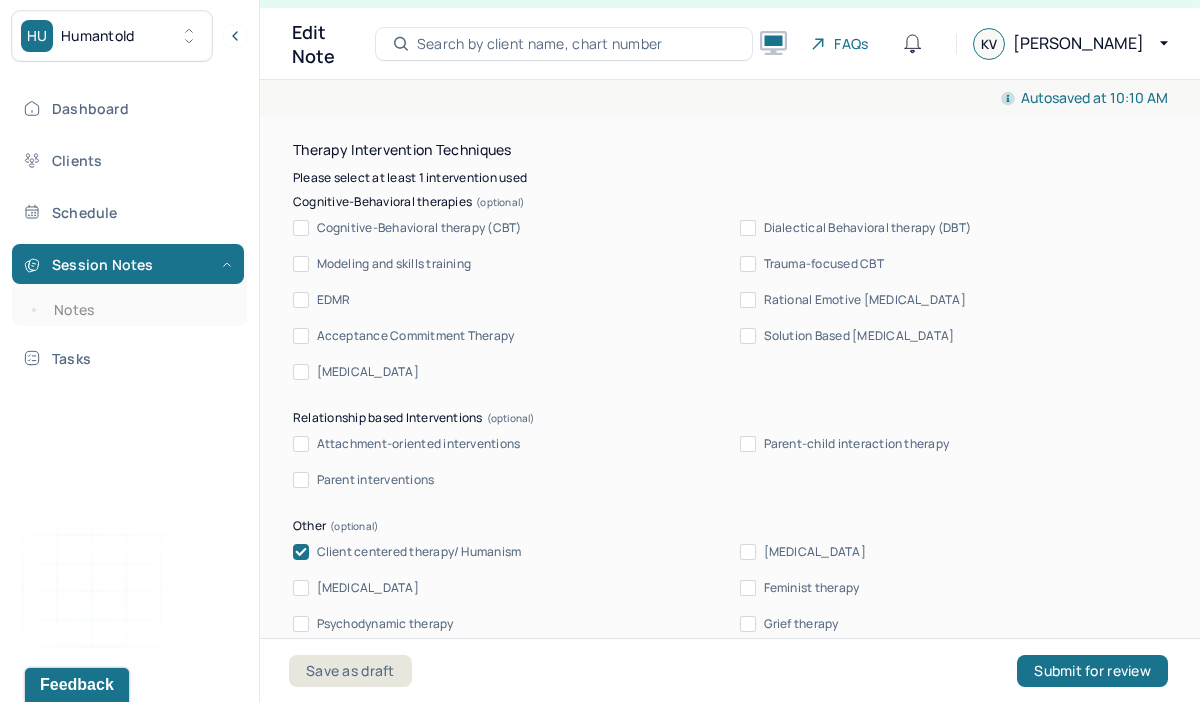 click on "[MEDICAL_DATA]" at bounding box center (301, 372) 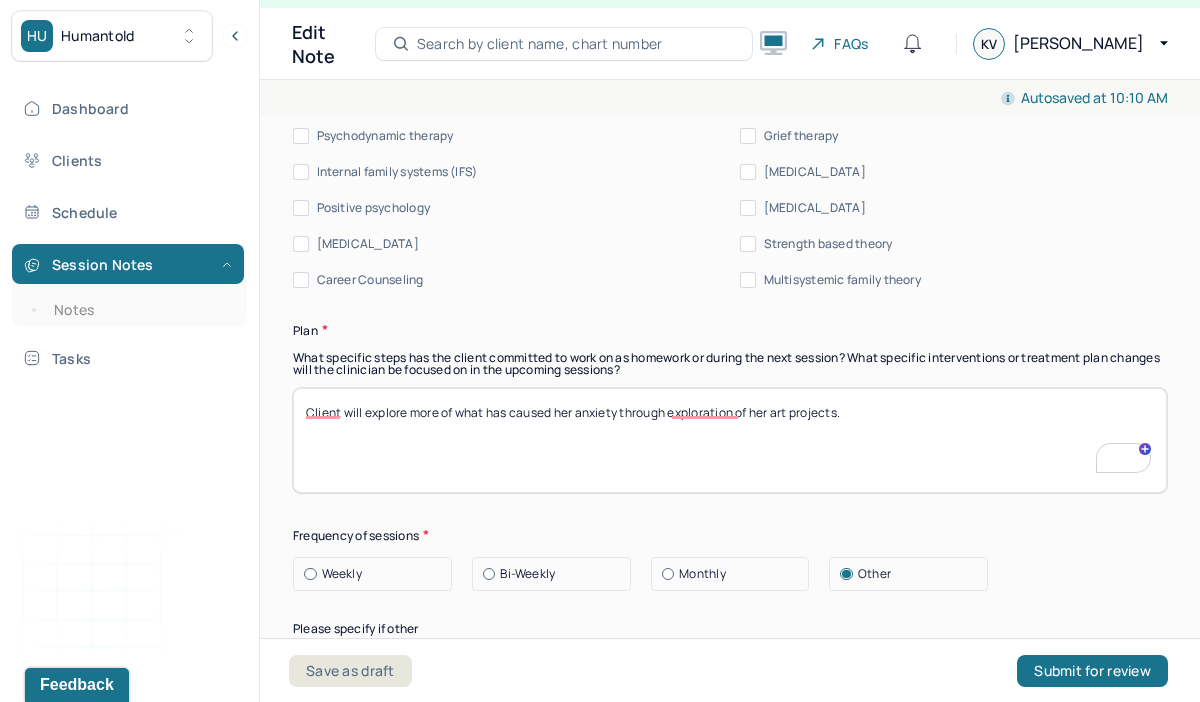 drag, startPoint x: 876, startPoint y: 420, endPoint x: 617, endPoint y: 411, distance: 259.1563 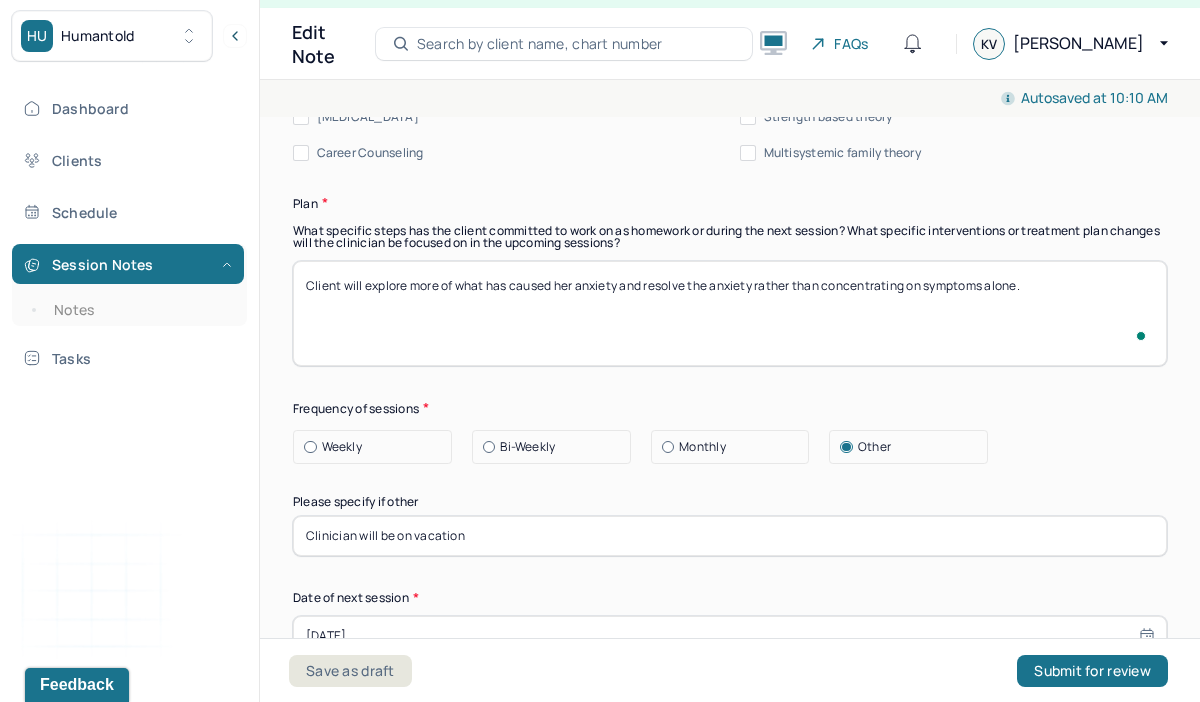 type on "Client will explore more of what has caused her anxiety and resolve the anxiety rather than concentrating on symptoms alone." 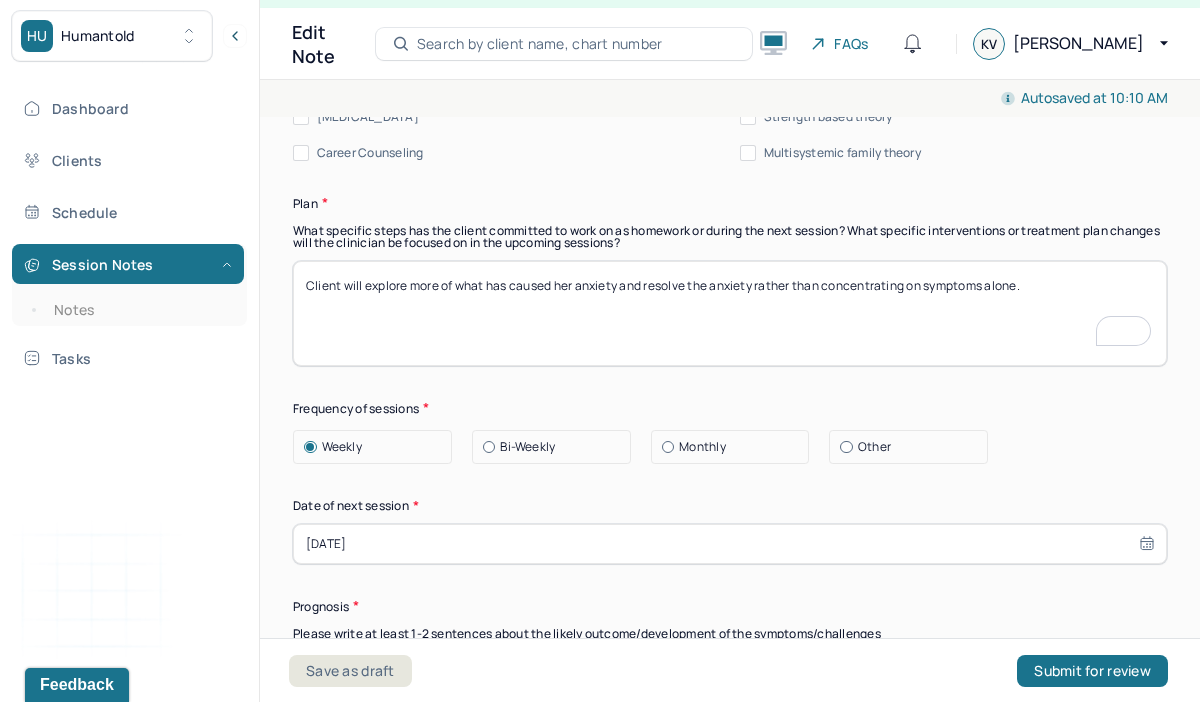 click on "[DATE]" at bounding box center (730, 544) 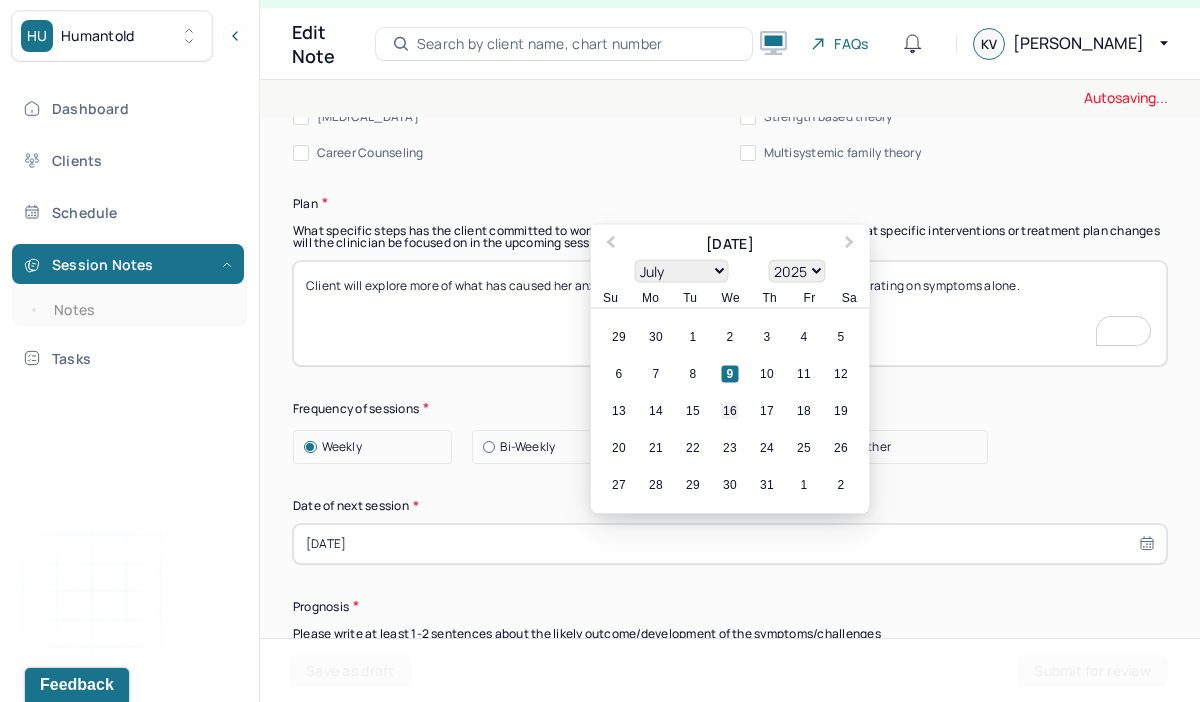 click on "16" at bounding box center (730, 410) 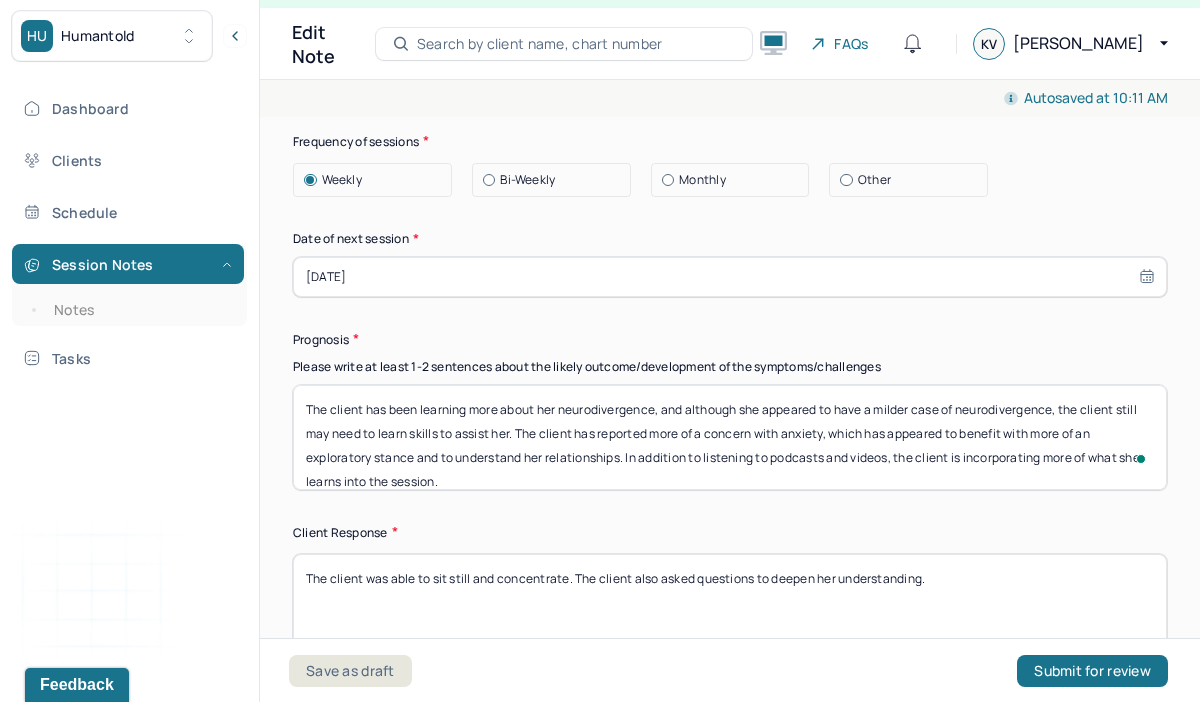 drag, startPoint x: 513, startPoint y: 467, endPoint x: 282, endPoint y: 392, distance: 242.87033 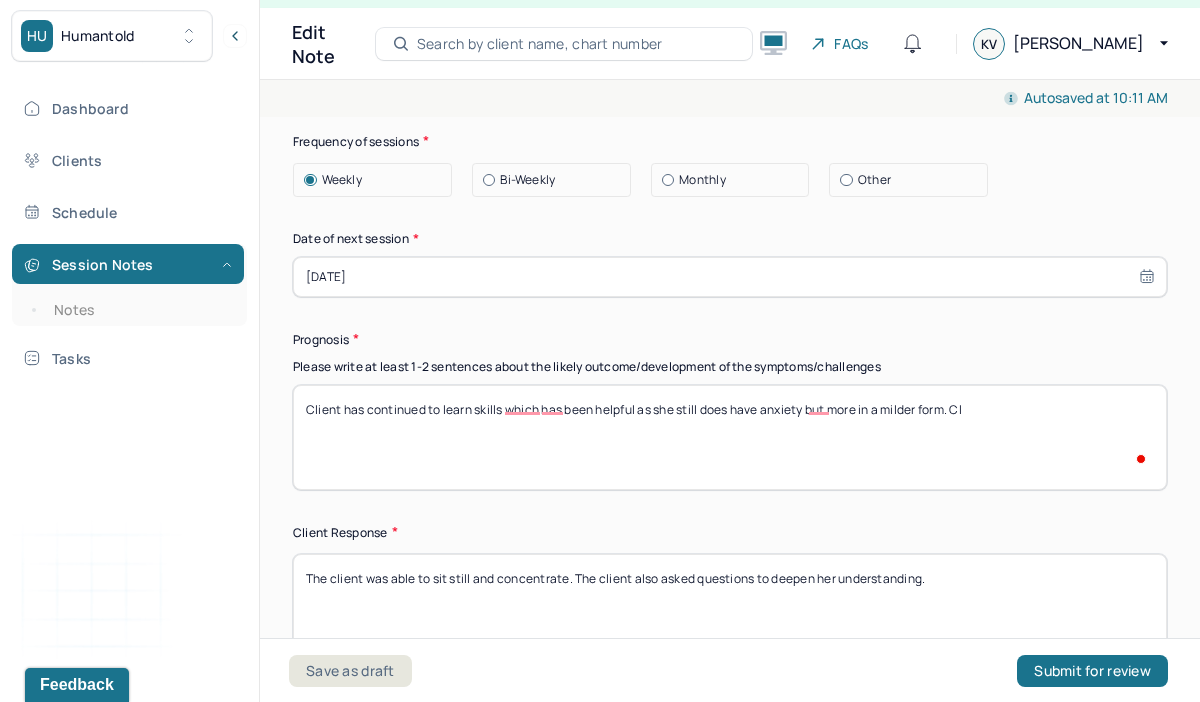 type on "Client has continued to learn skills which has been helpful as she still does have anxiety but more in a milder form. Cli" 